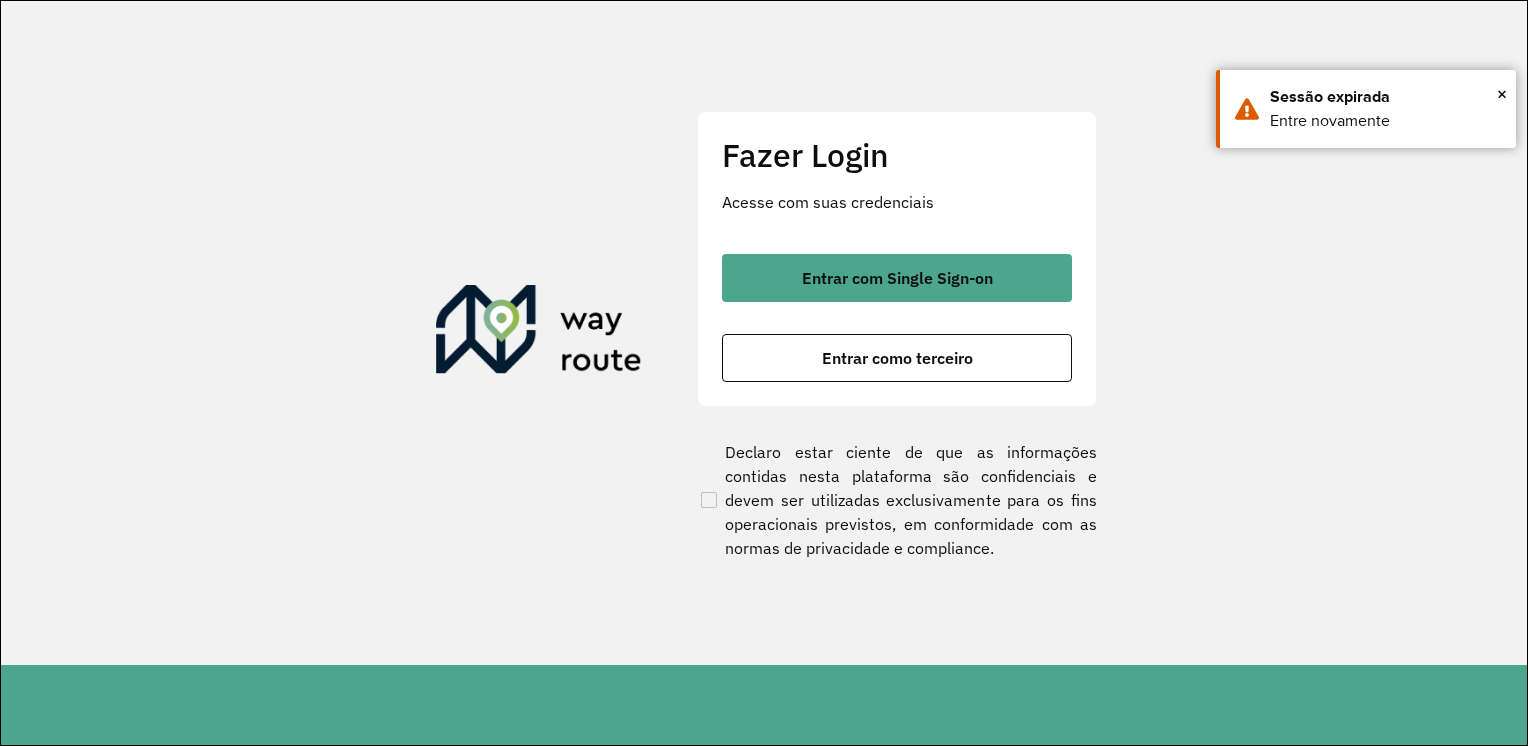 scroll, scrollTop: 0, scrollLeft: 0, axis: both 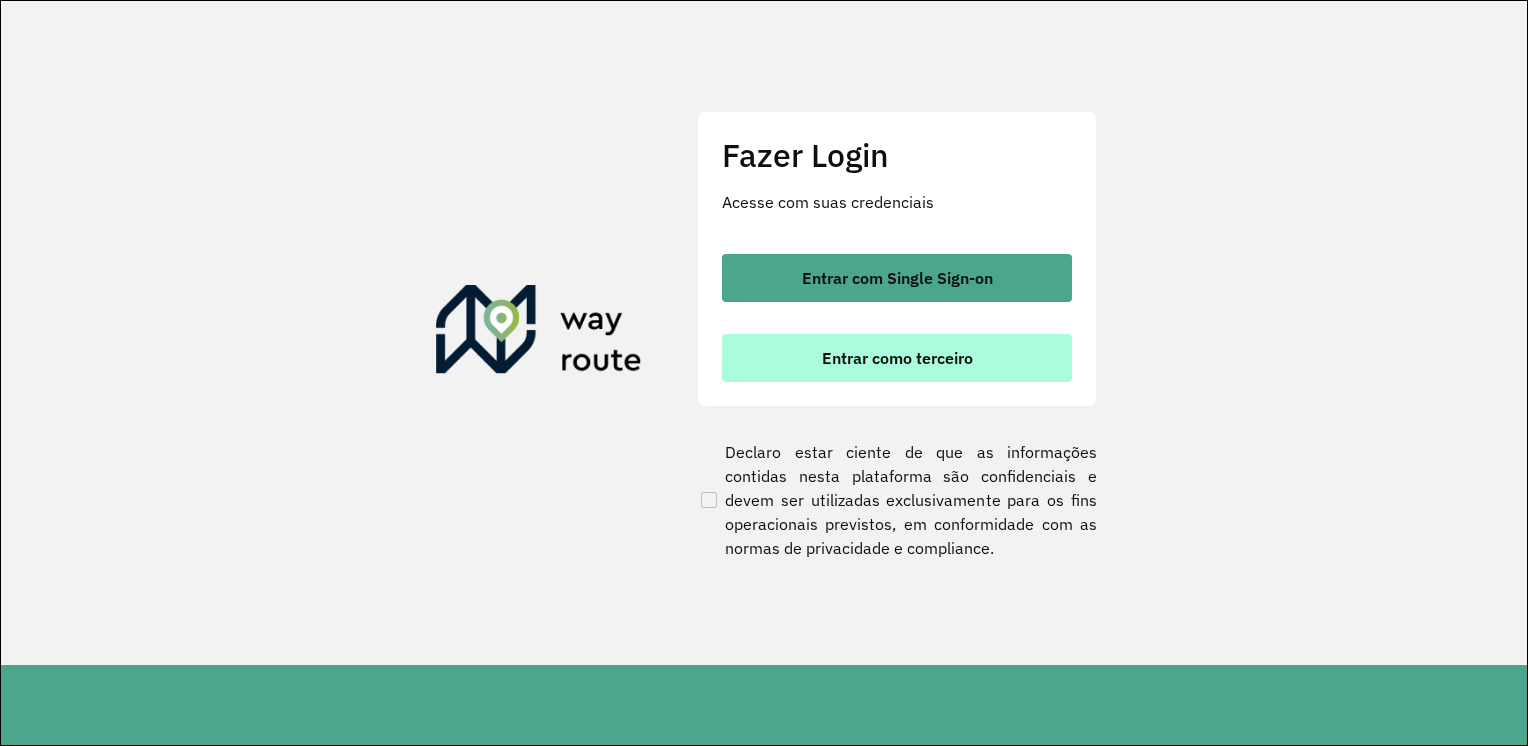 click on "Entrar como terceiro" at bounding box center [897, 358] 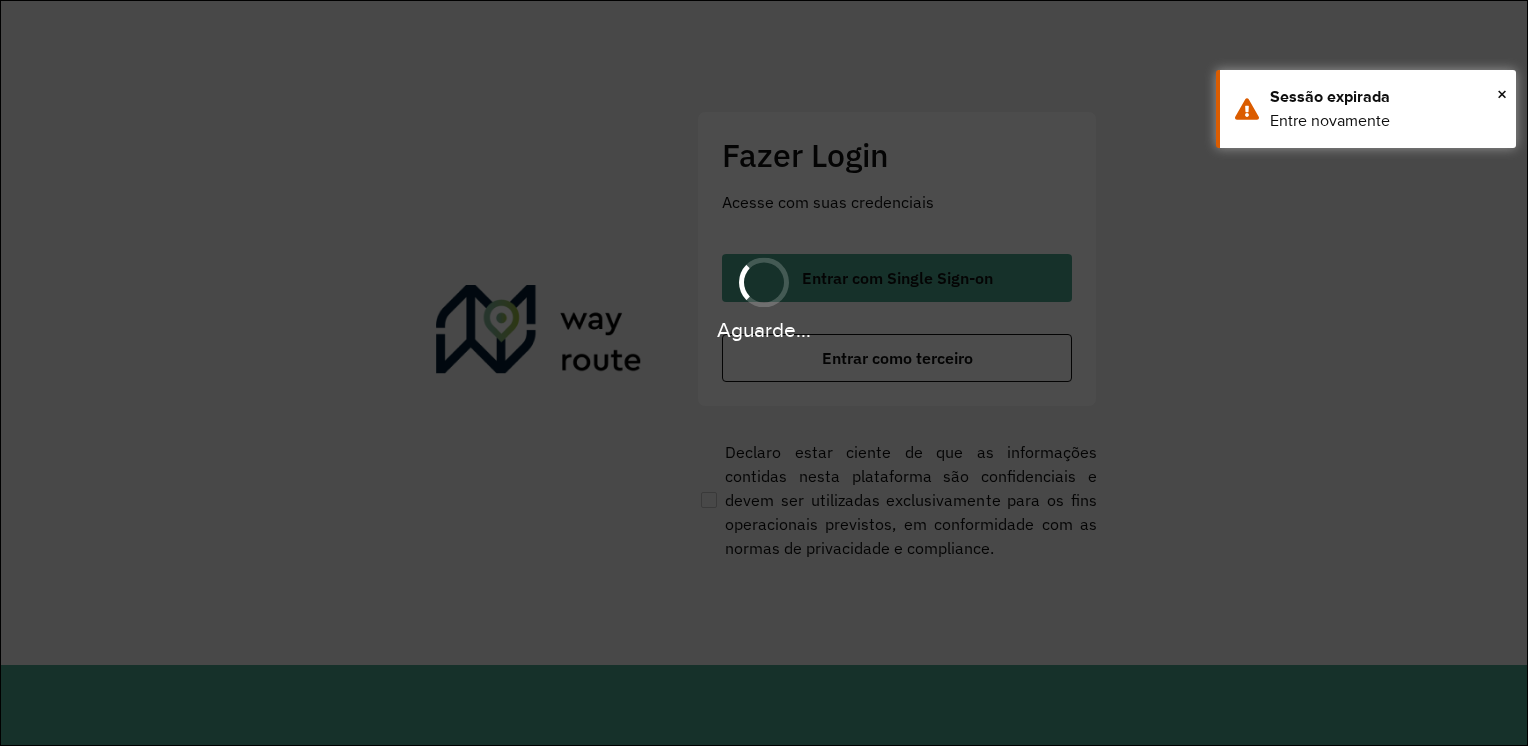 scroll, scrollTop: 0, scrollLeft: 0, axis: both 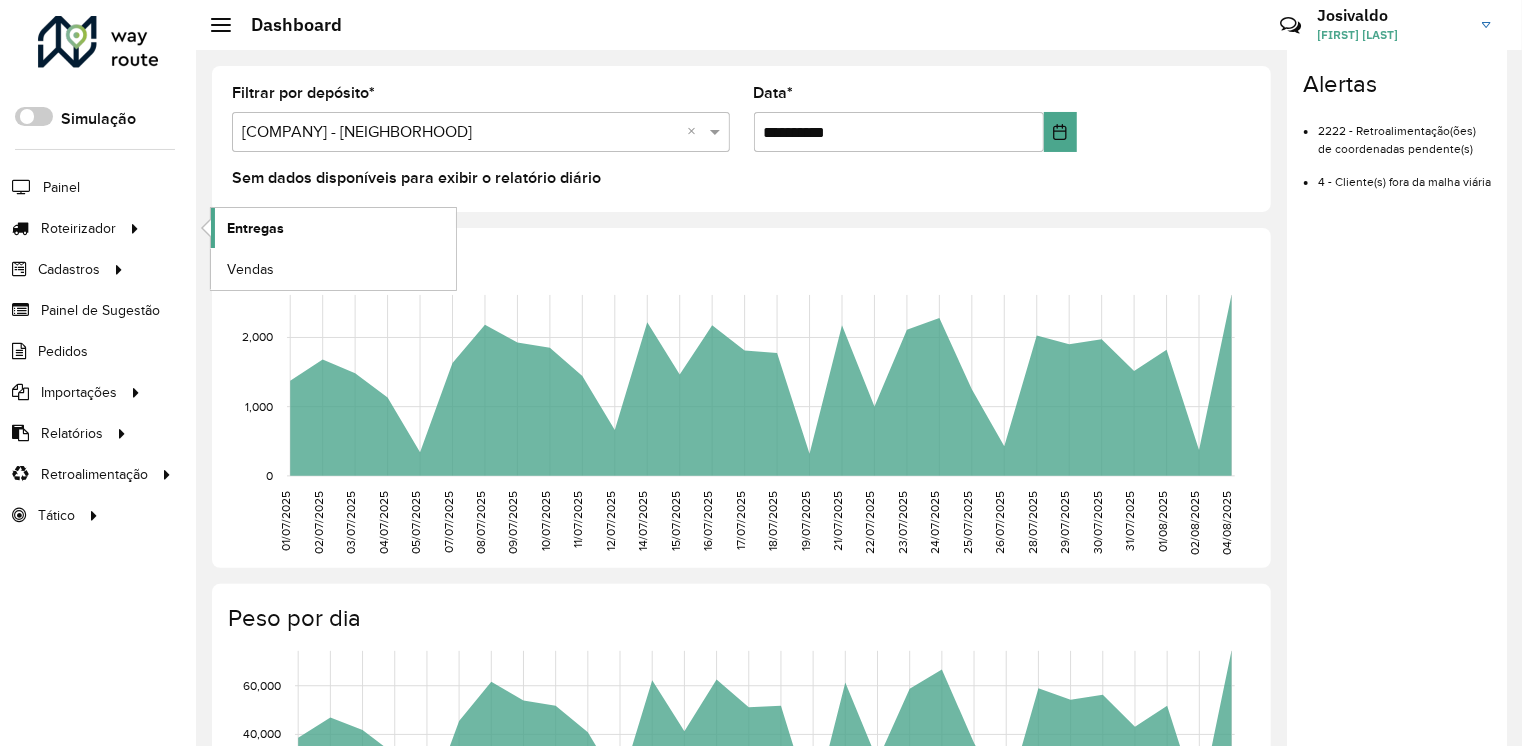 click on "Entregas" 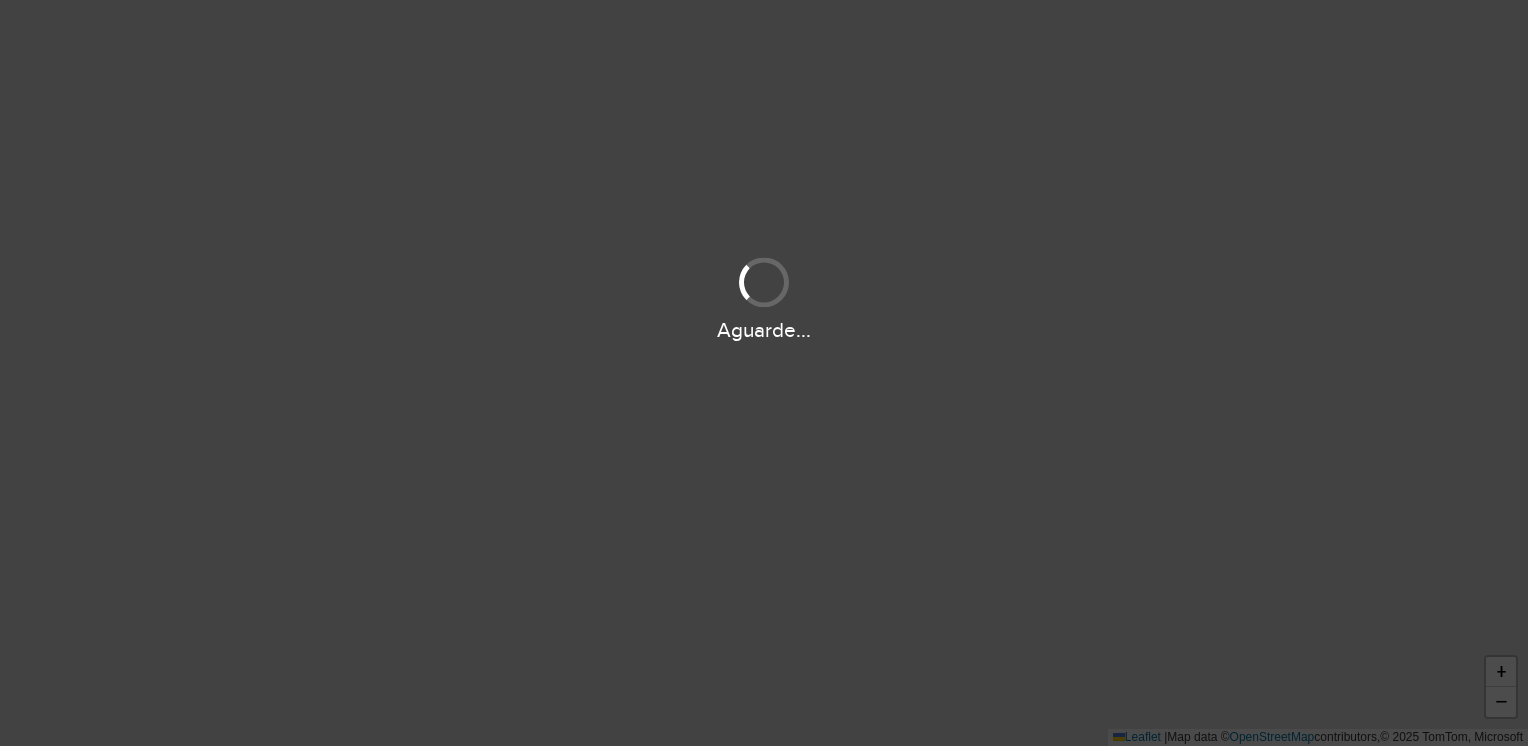 scroll, scrollTop: 0, scrollLeft: 0, axis: both 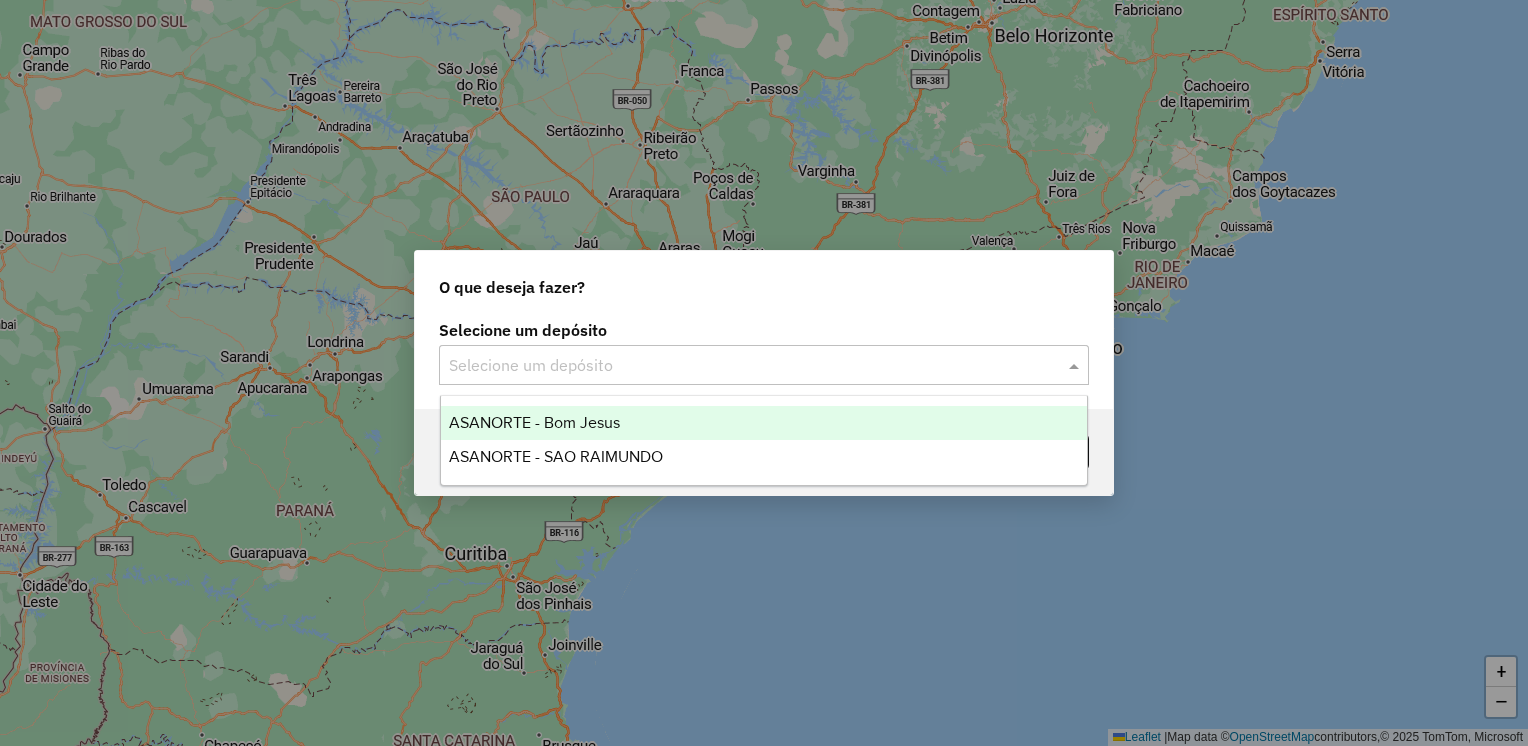 click 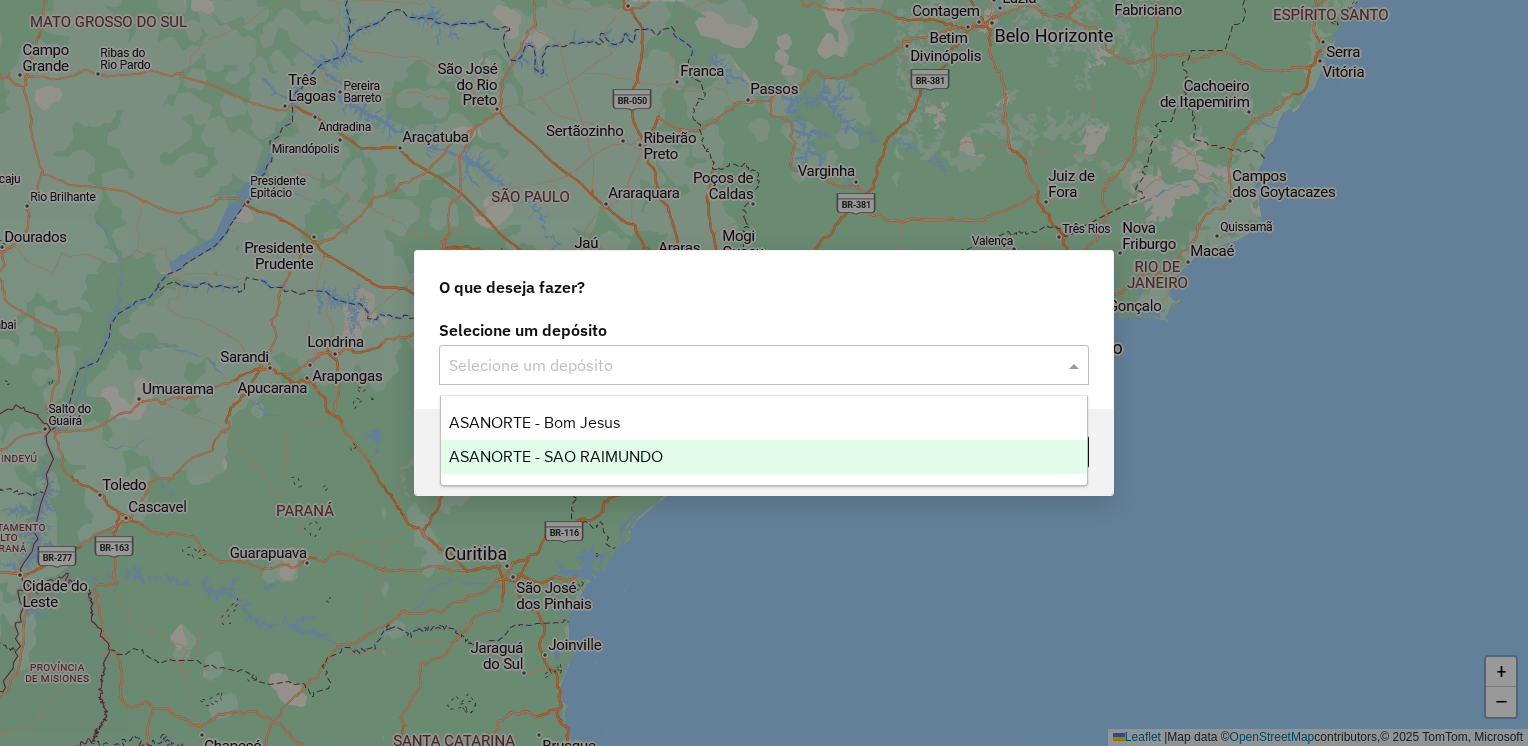 click on "ASANORTE - SAO RAIMUNDO" at bounding box center (556, 456) 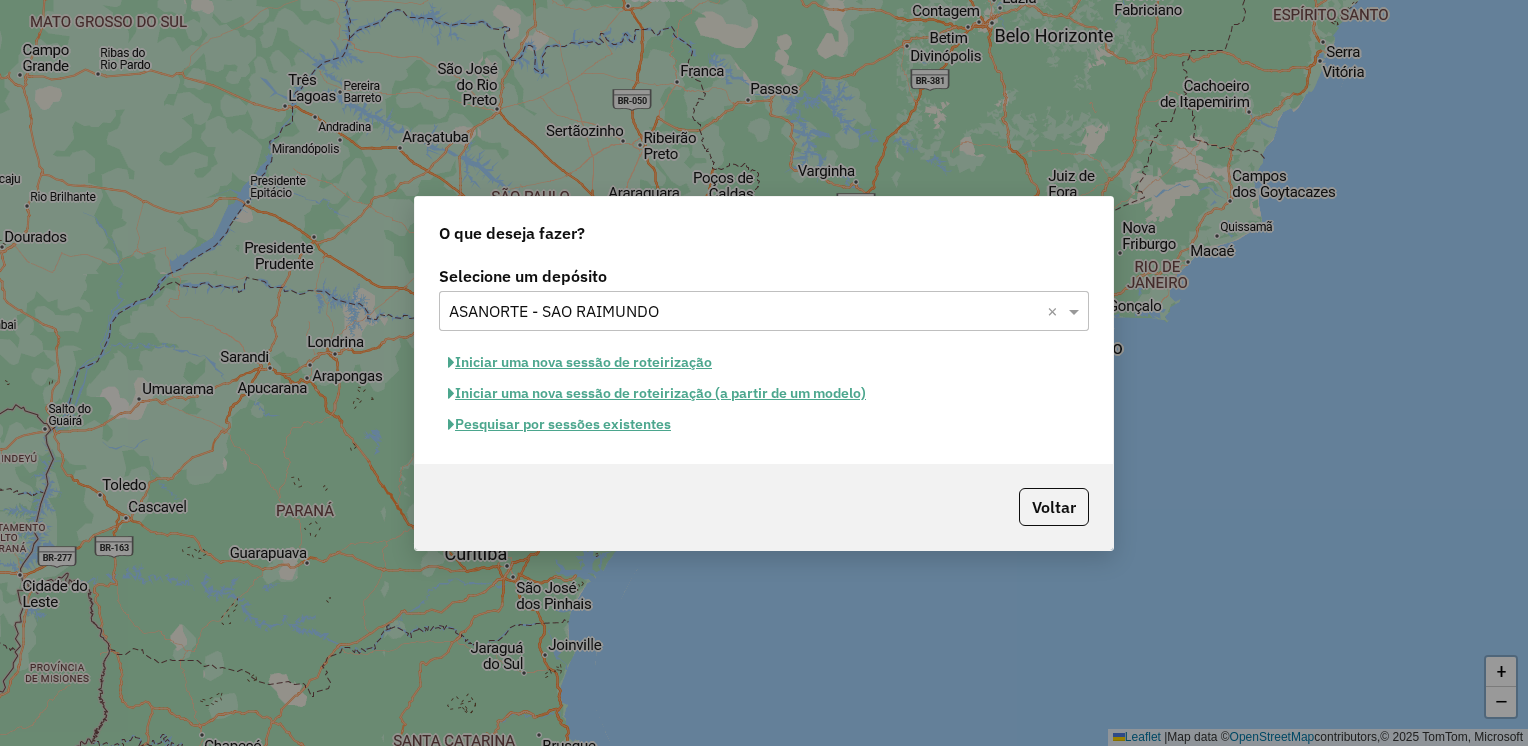 click on "Pesquisar por sessões existentes" 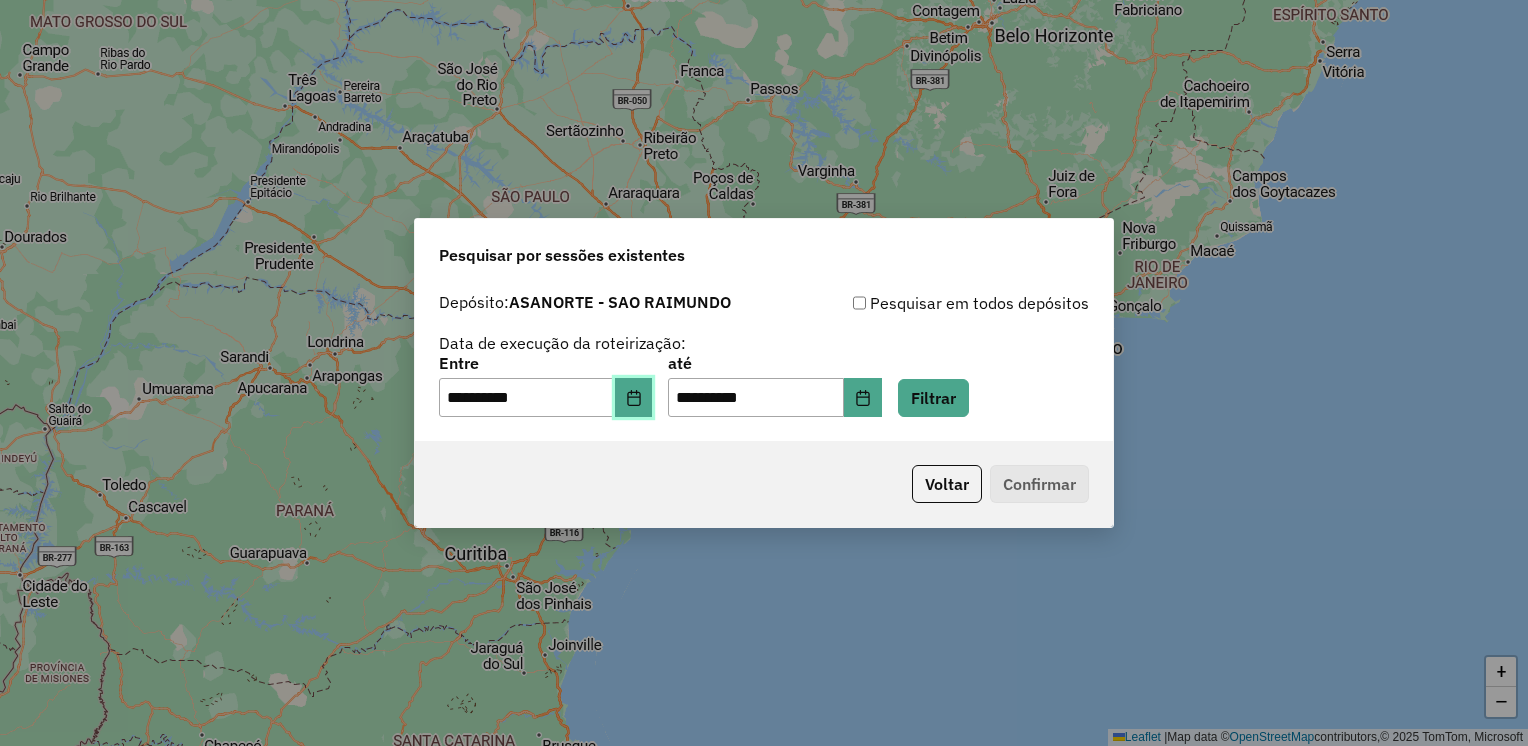 click at bounding box center (634, 398) 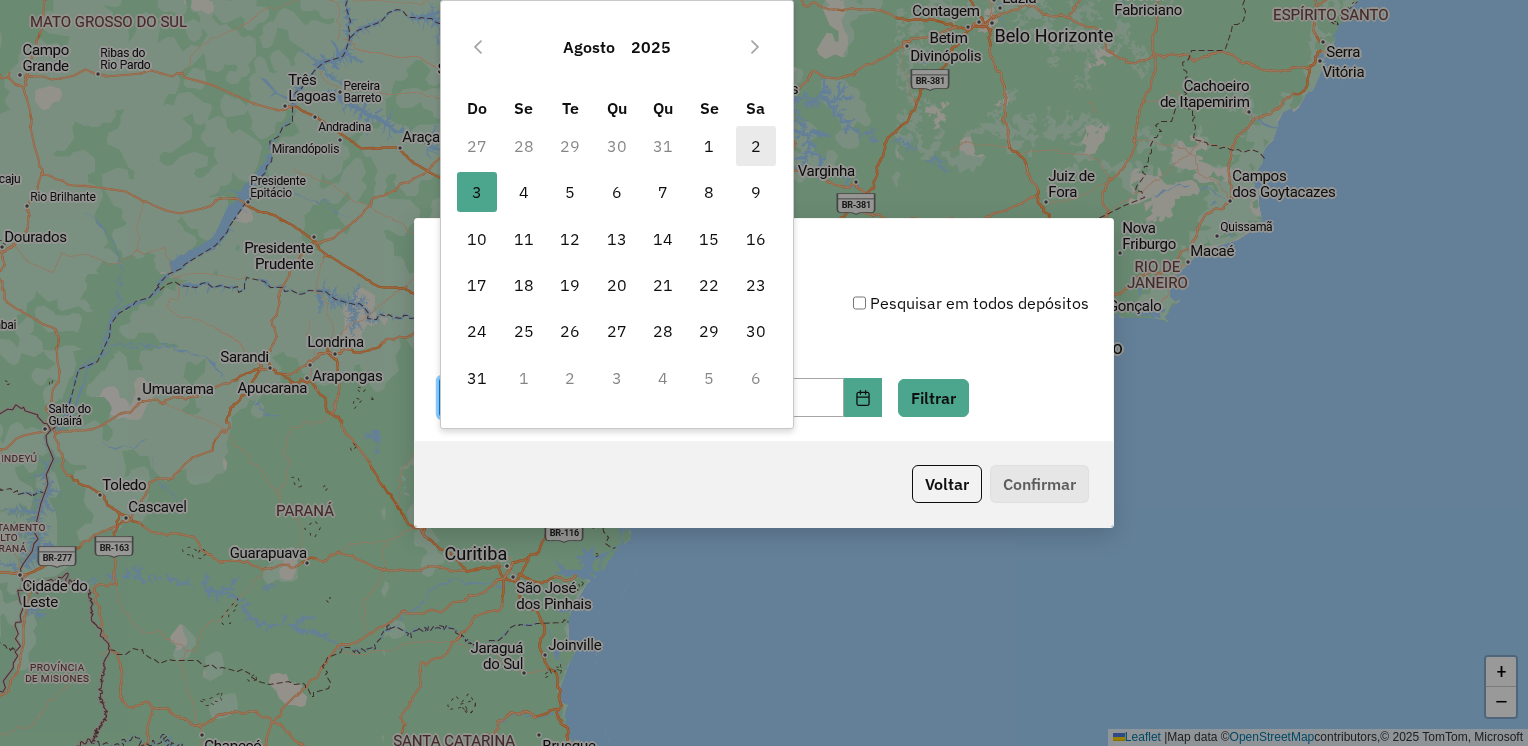 click on "2" at bounding box center (756, 146) 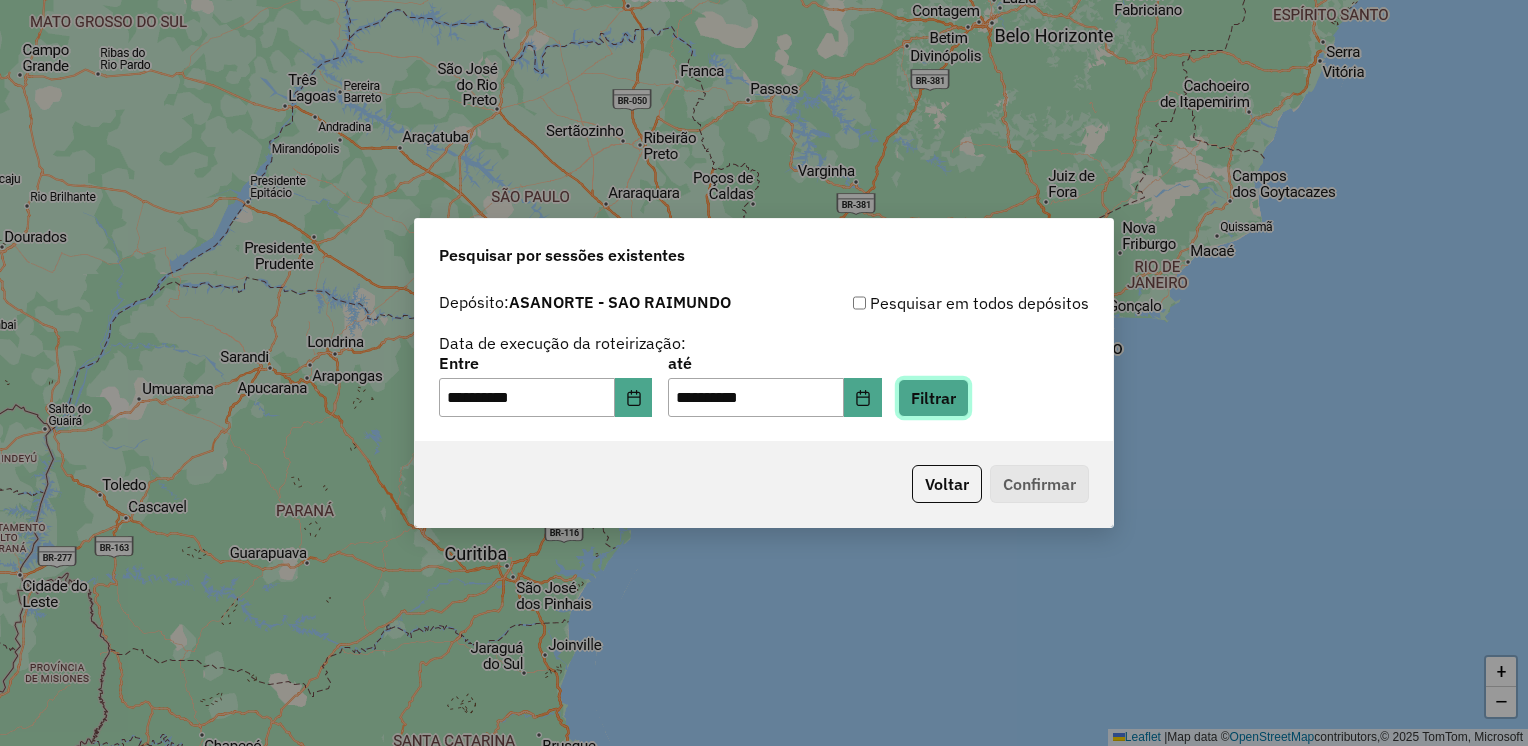 click on "Filtrar" 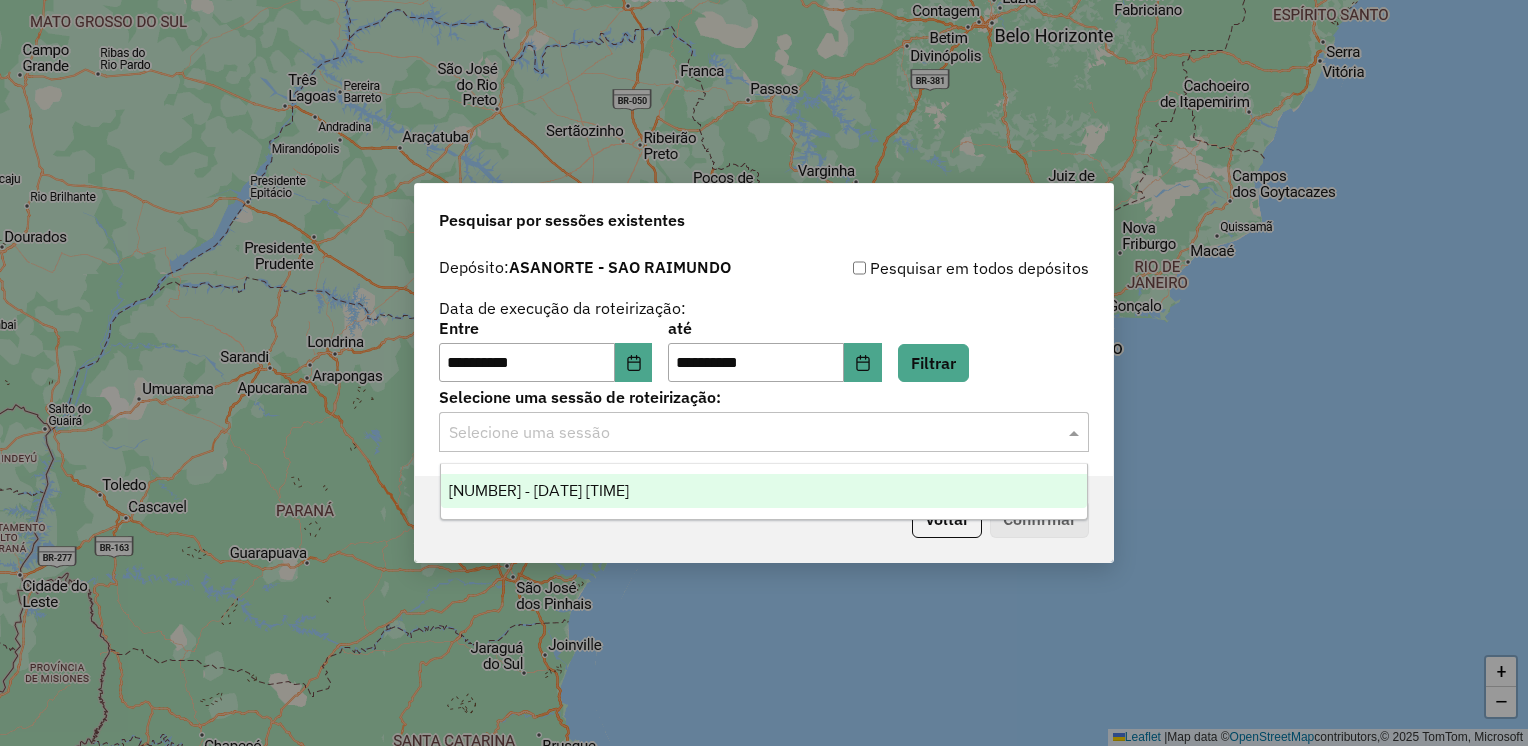 click 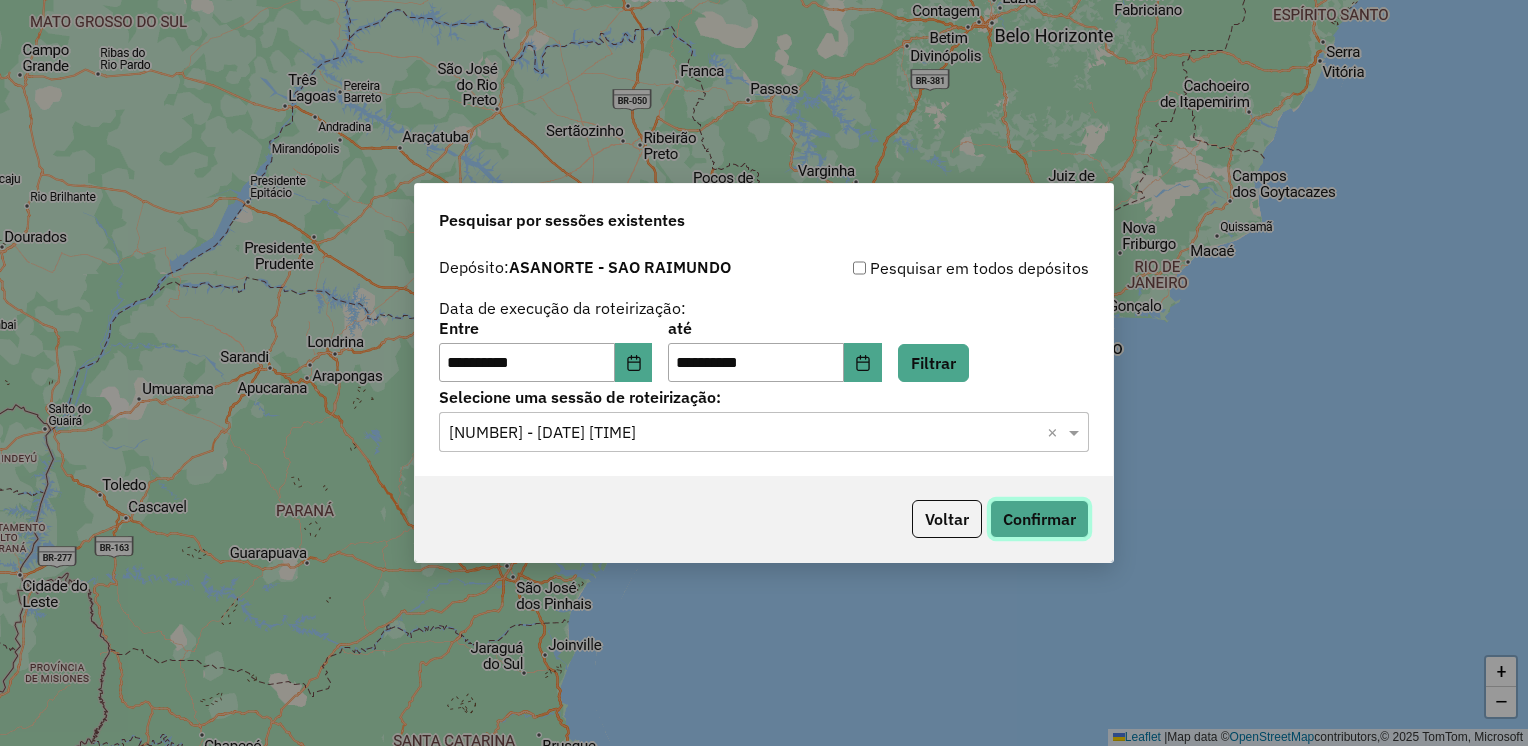 click on "Confirmar" 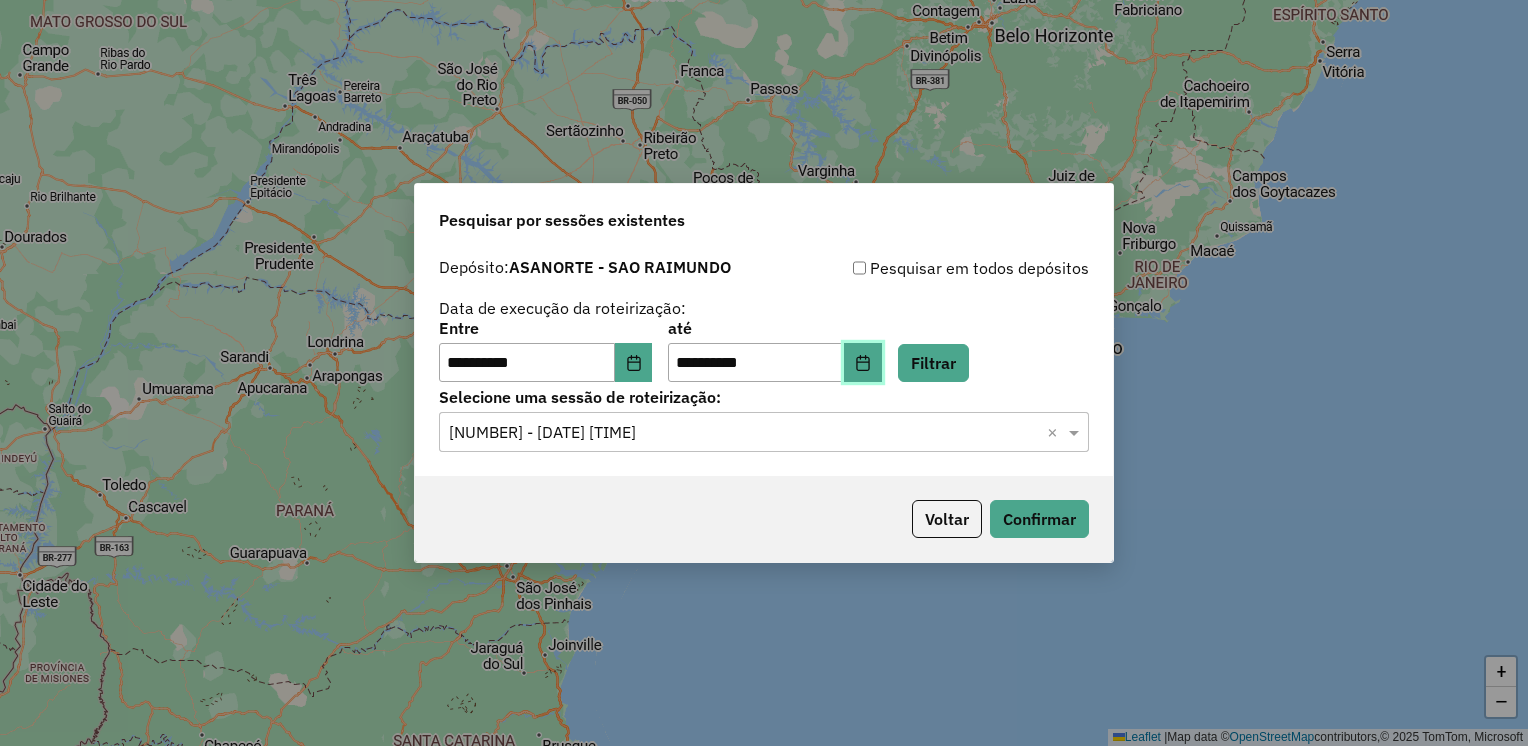 click 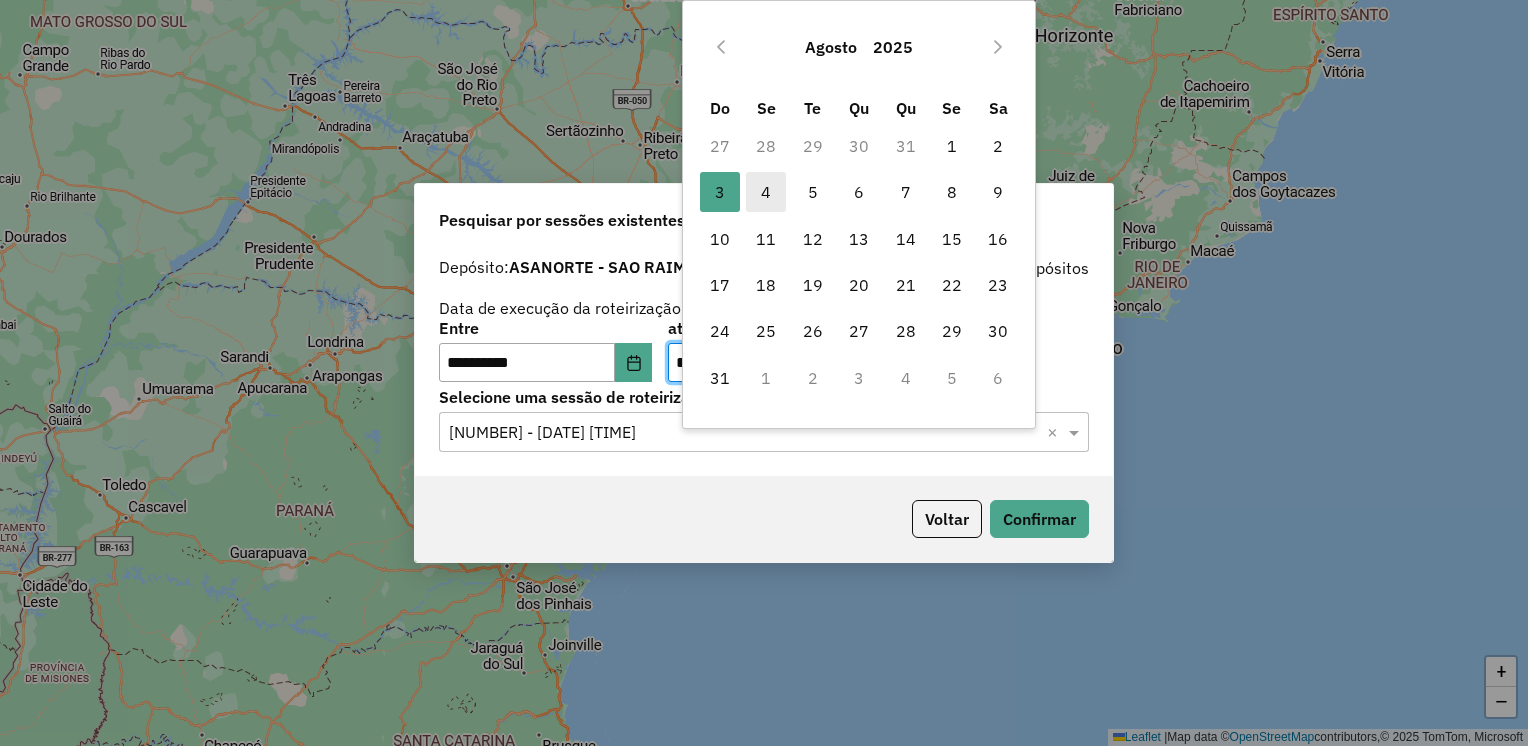 click on "4" at bounding box center (766, 192) 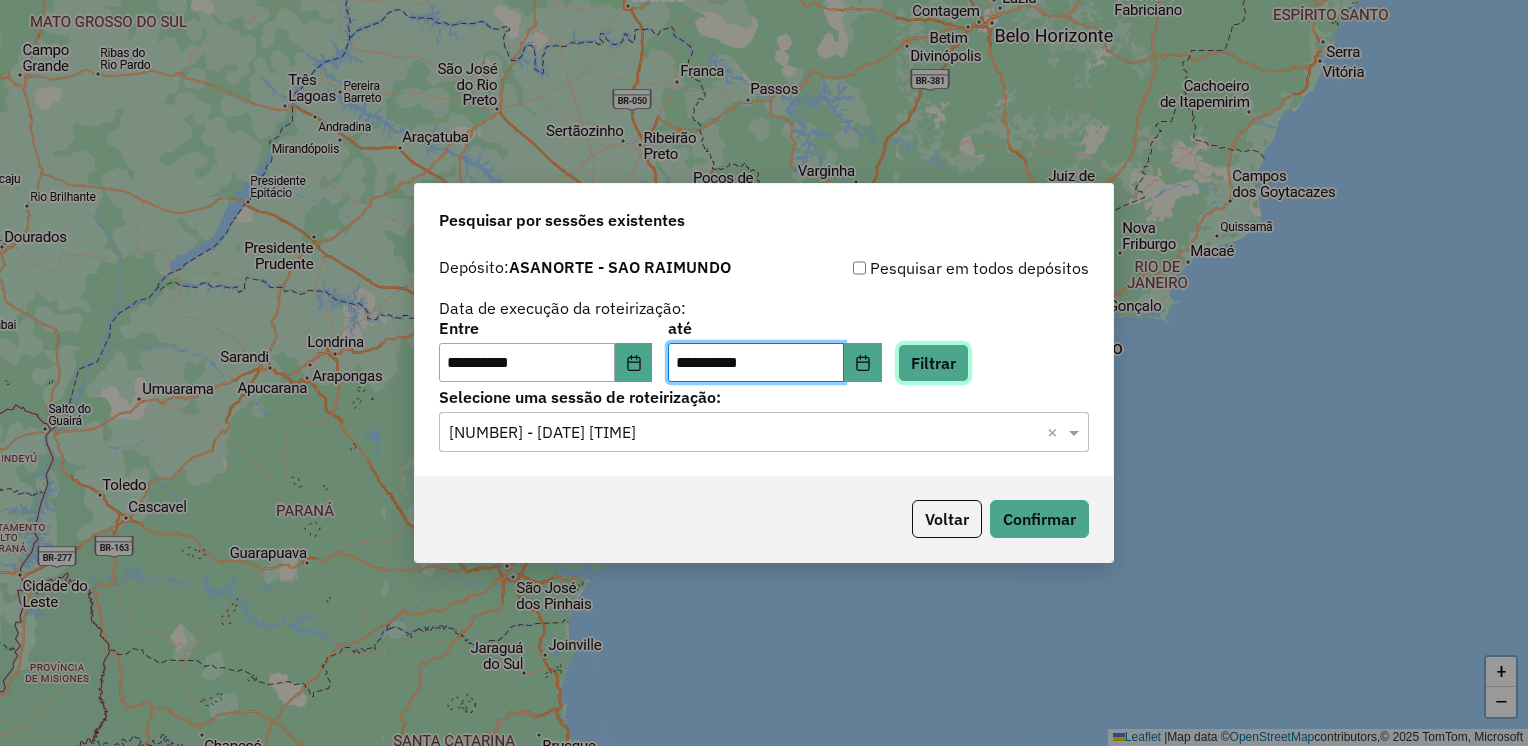click on "Filtrar" 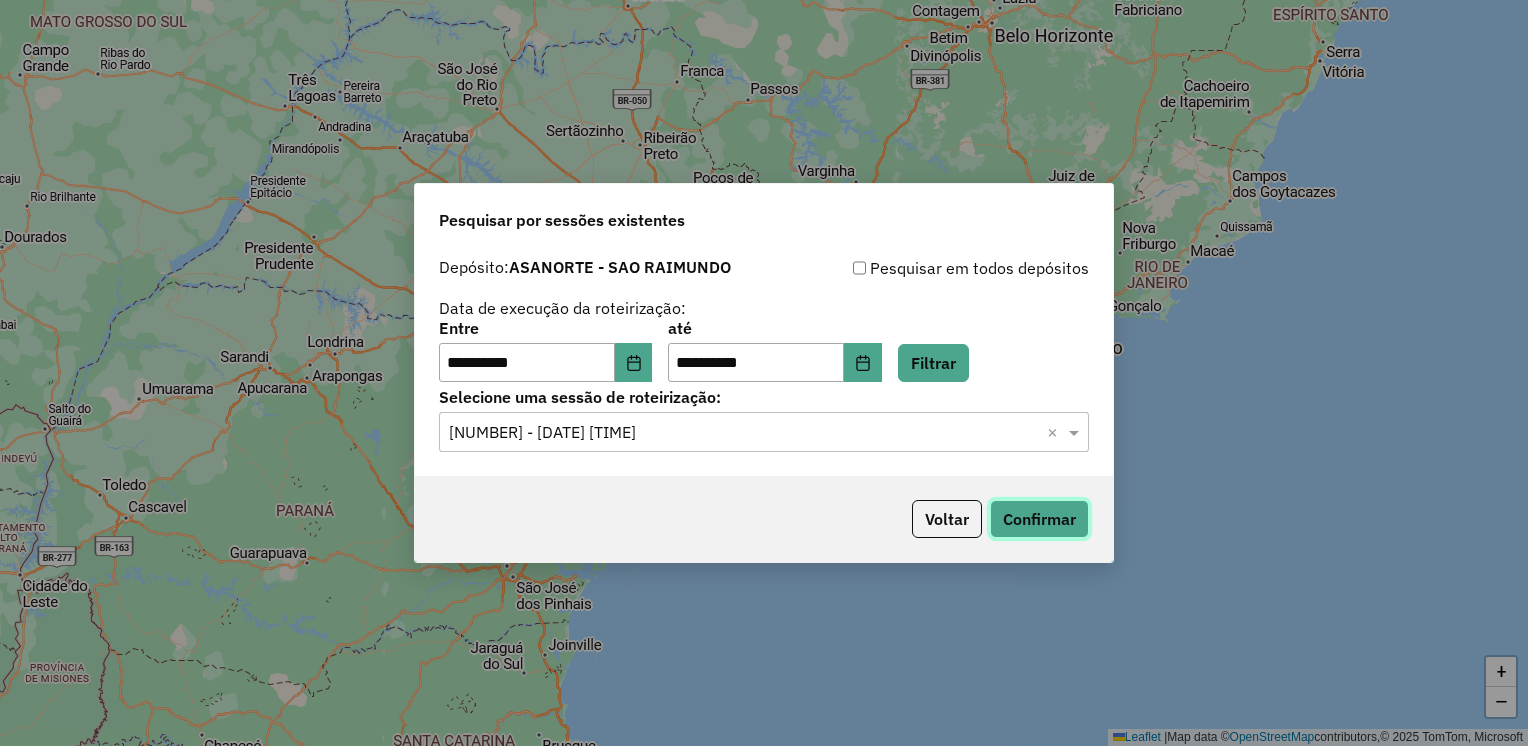 click on "Confirmar" 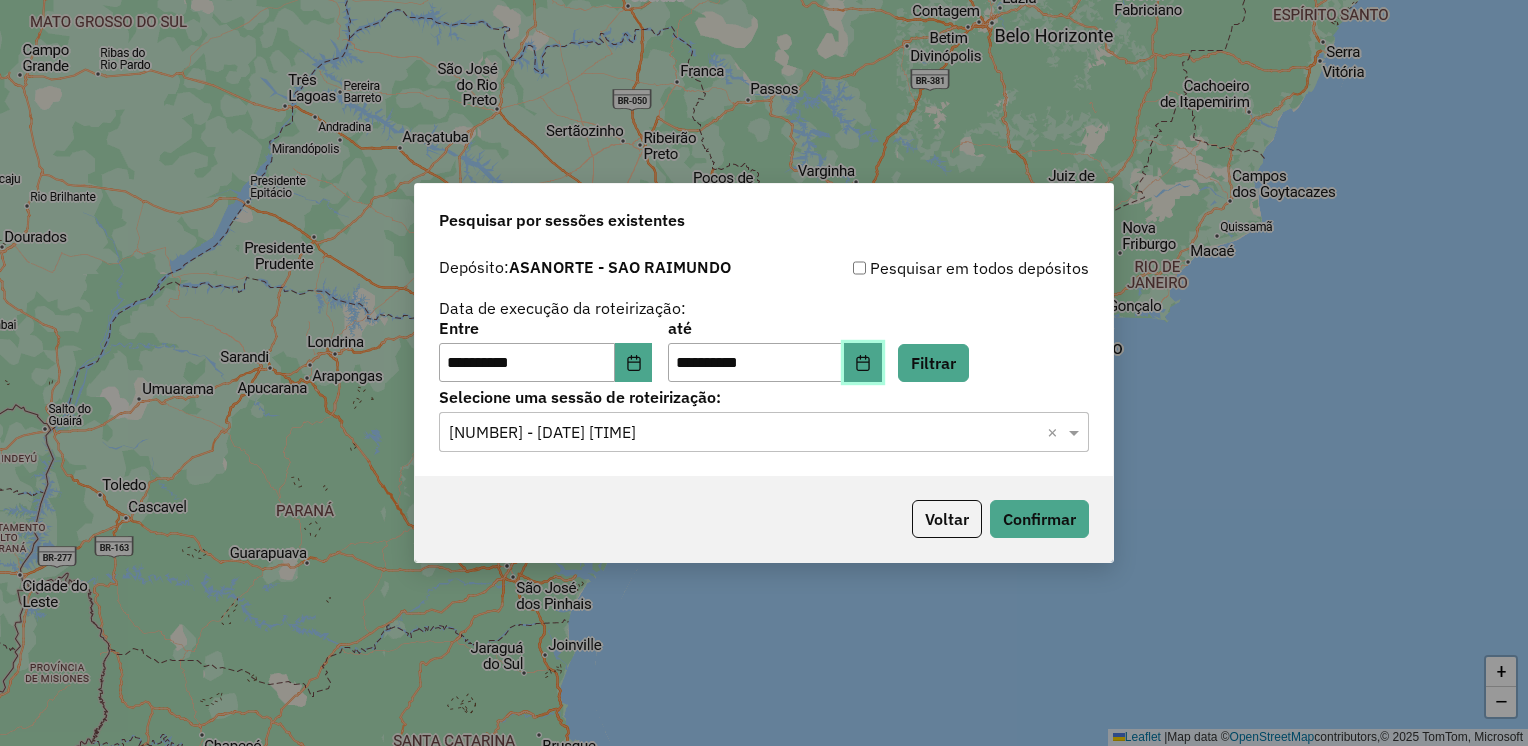 click 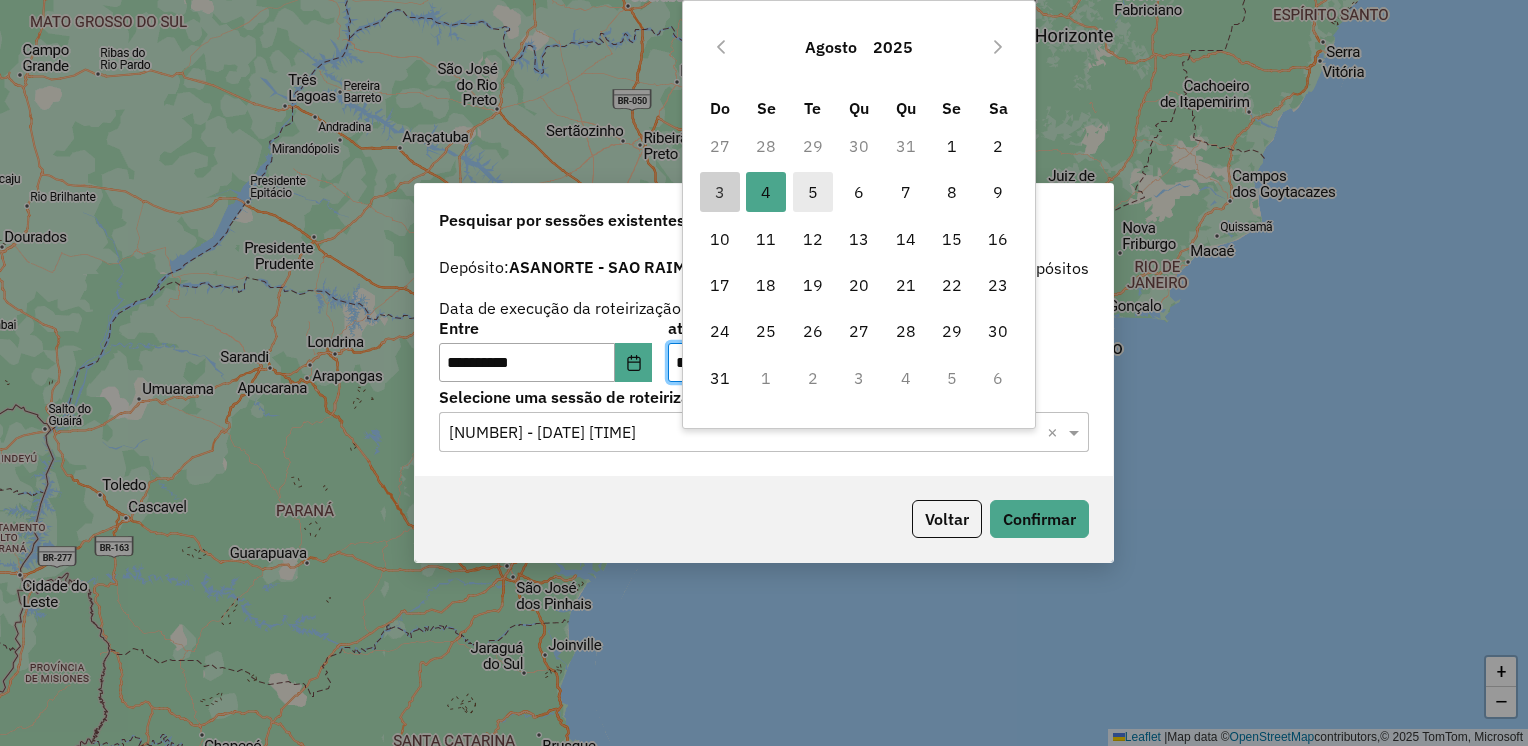 click on "5" at bounding box center (813, 192) 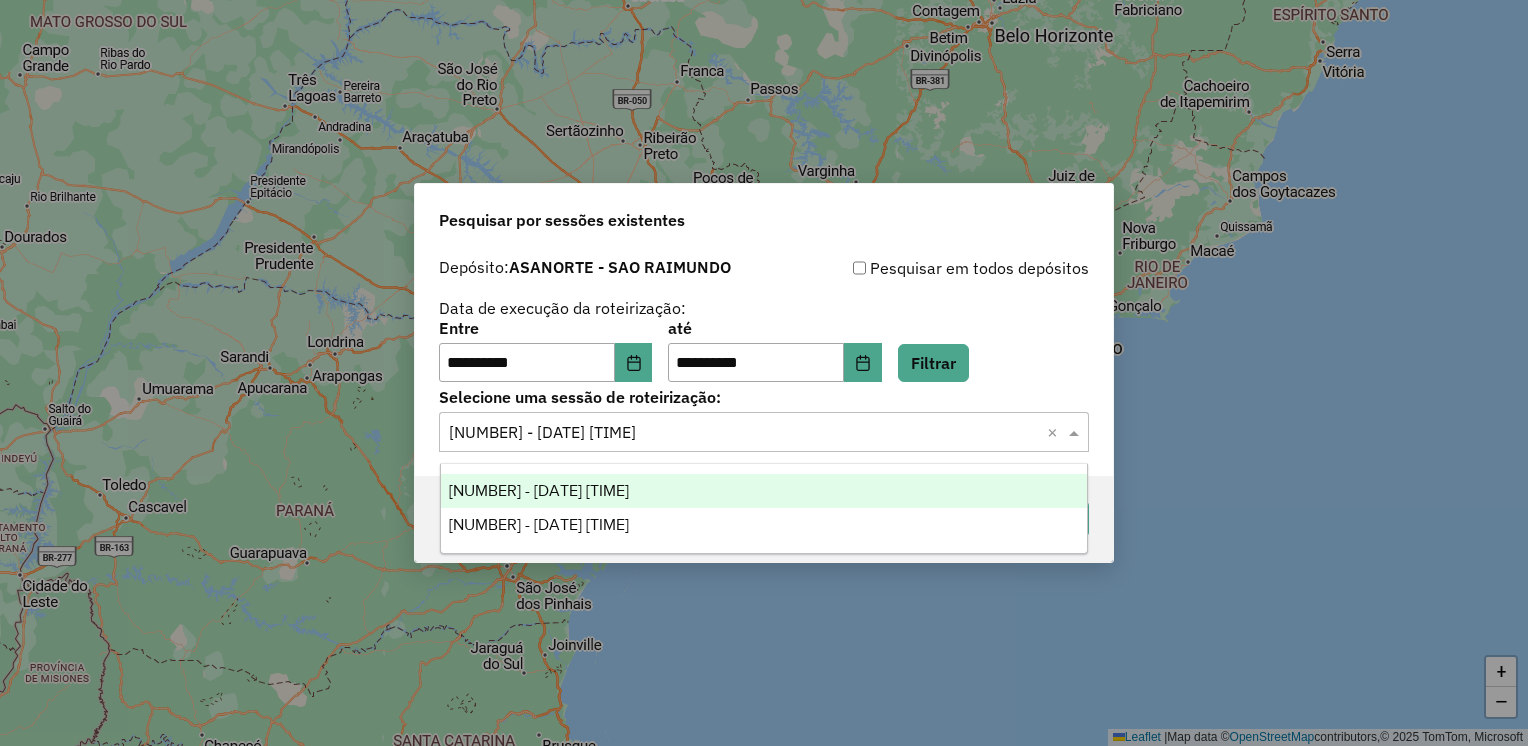 click 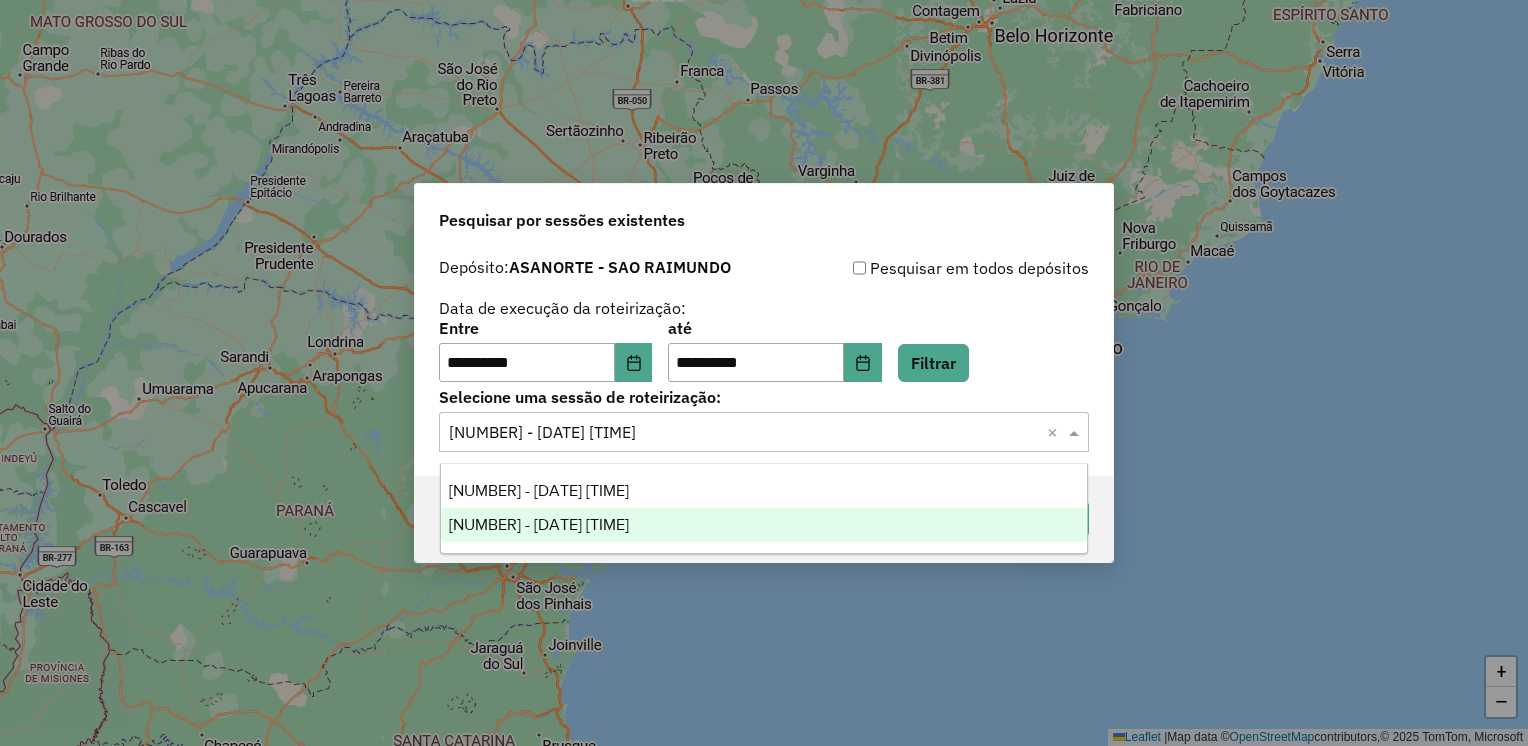 click on "974336 - 04/08/2025 13:57" at bounding box center [539, 524] 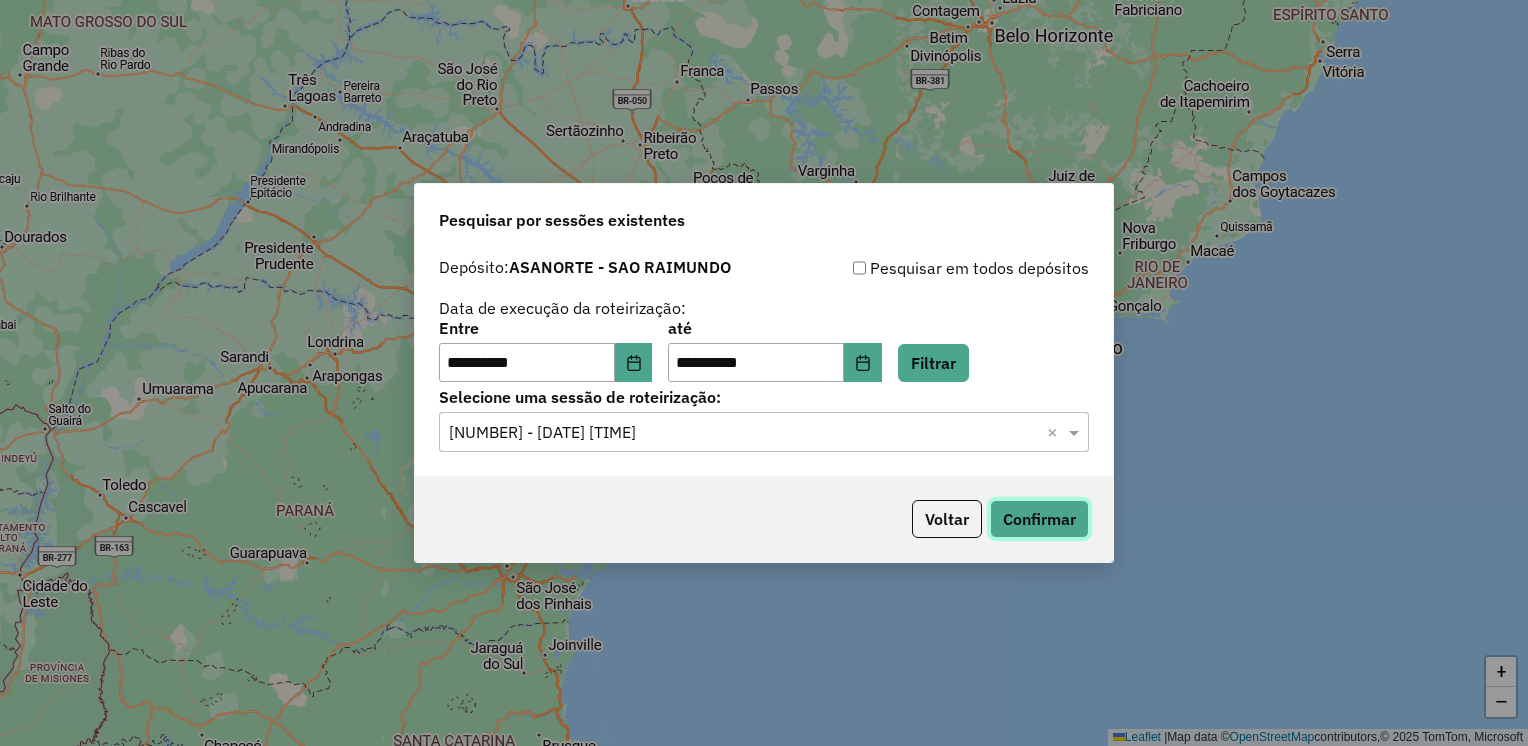 click on "Confirmar" 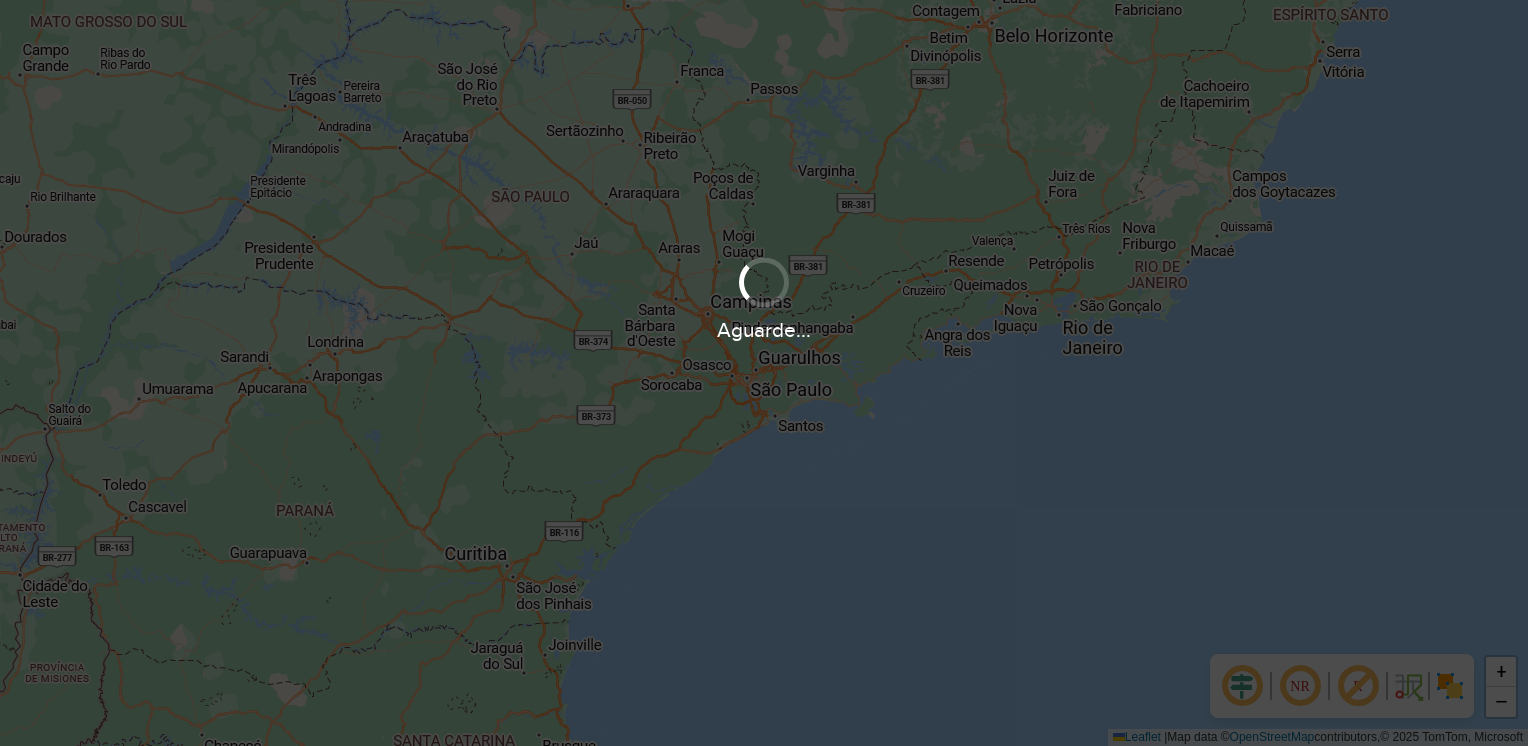 scroll, scrollTop: 0, scrollLeft: 0, axis: both 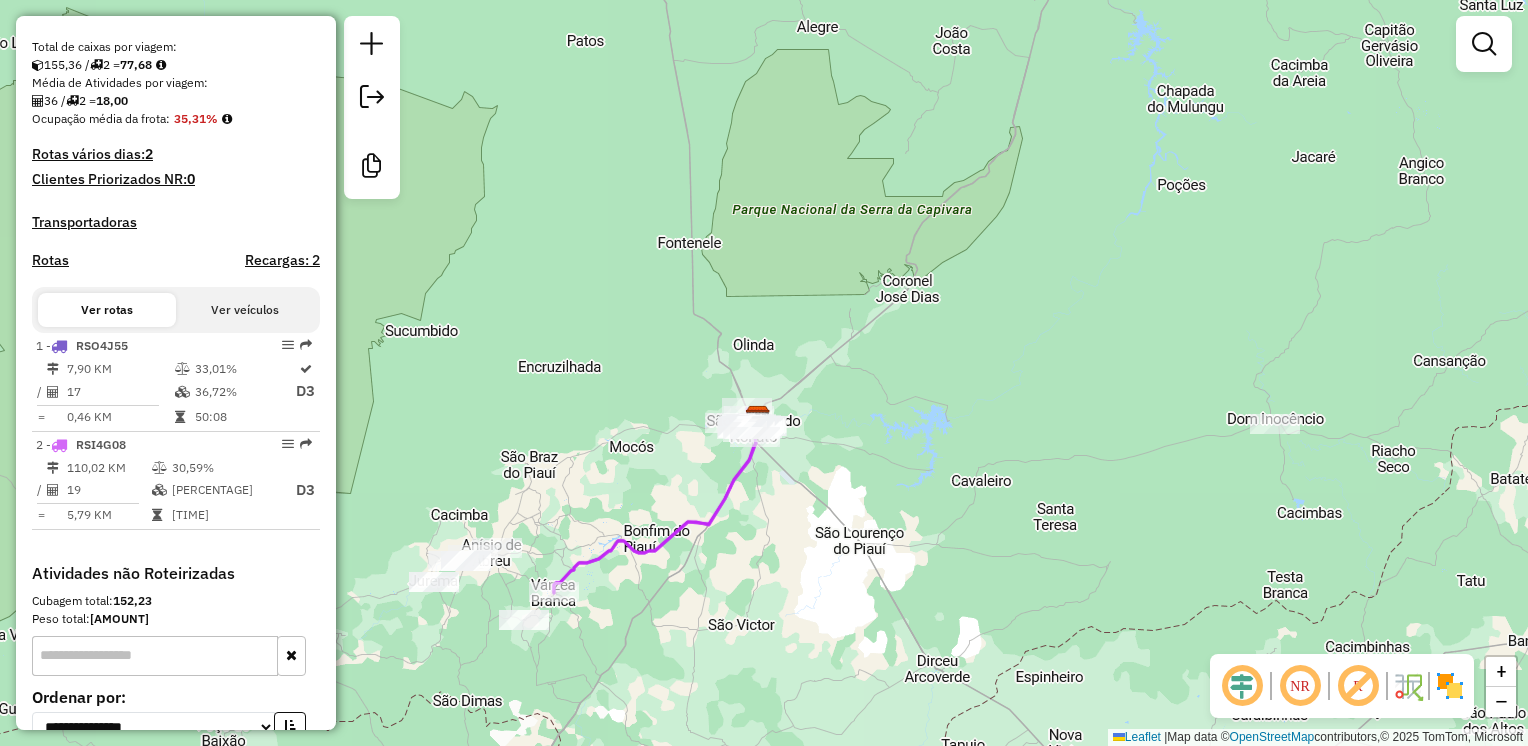 drag, startPoint x: 338, startPoint y: 455, endPoint x: 336, endPoint y: 487, distance: 32.06244 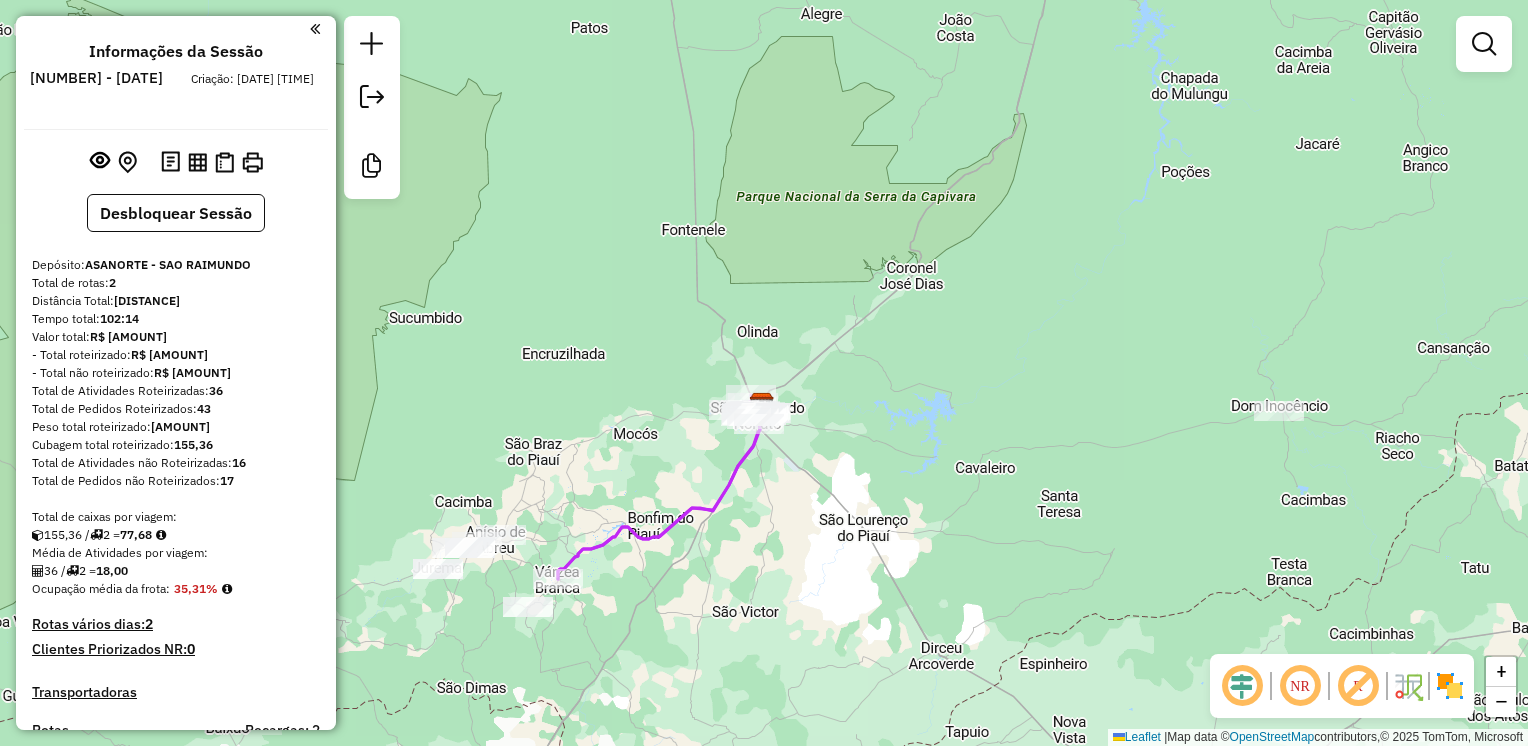 scroll, scrollTop: 0, scrollLeft: 0, axis: both 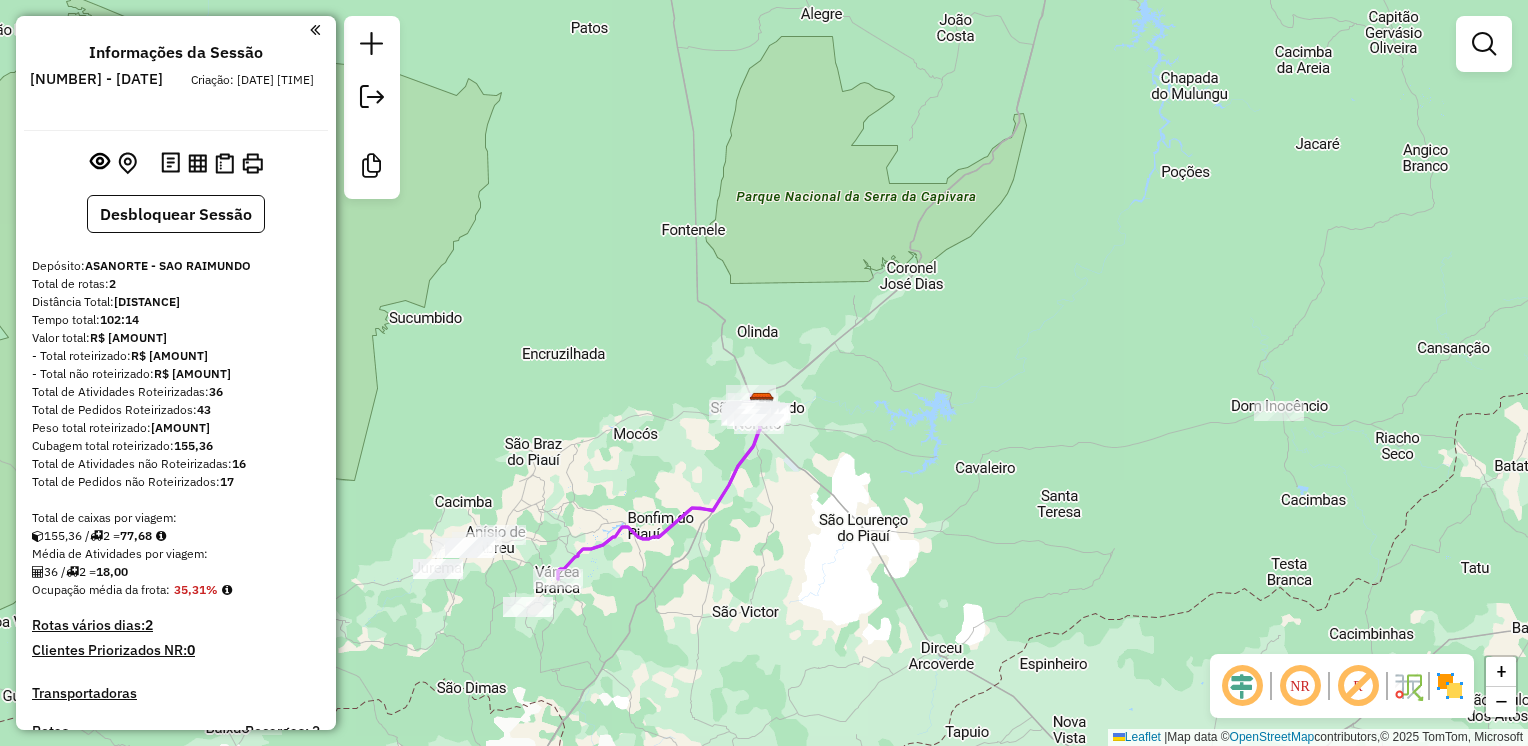 click at bounding box center [315, 29] 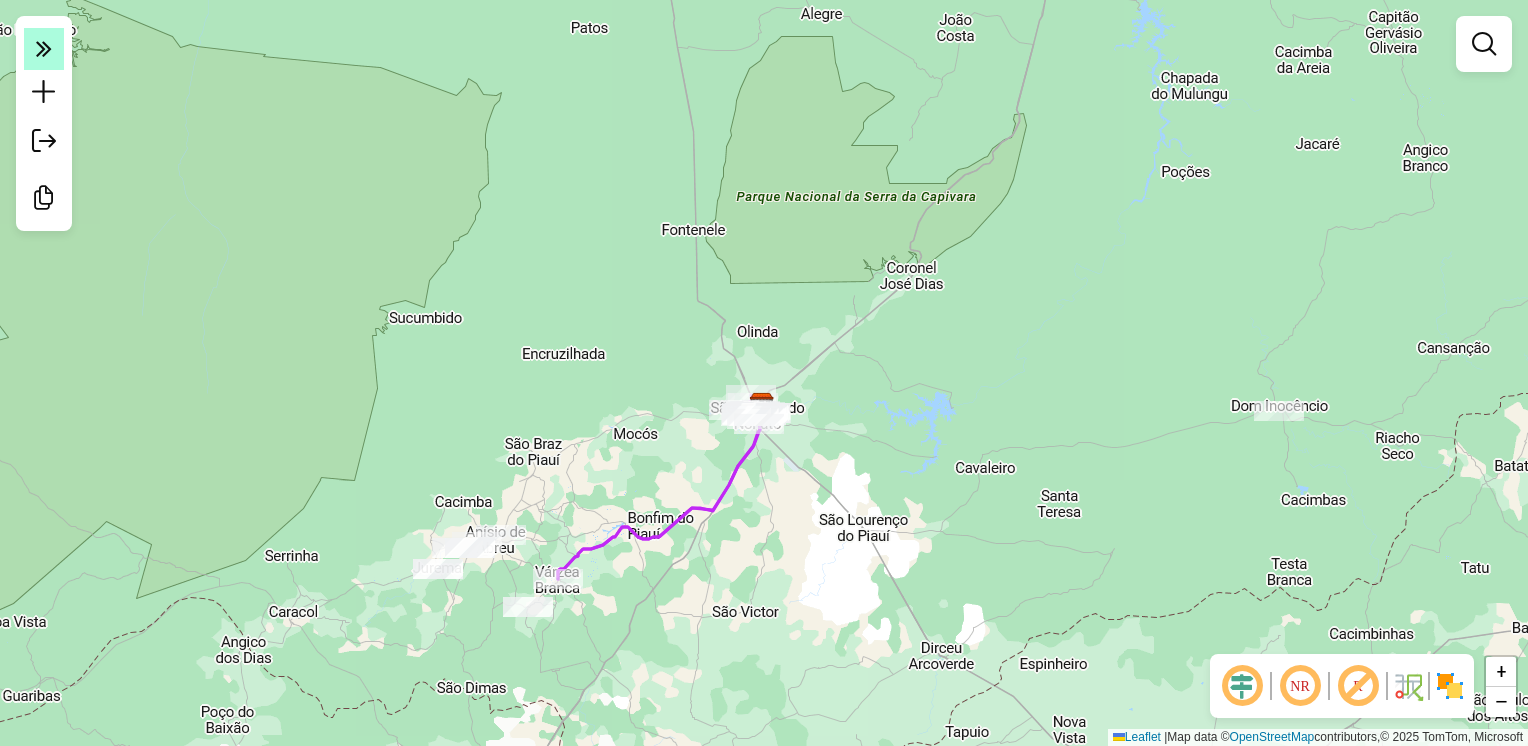 click 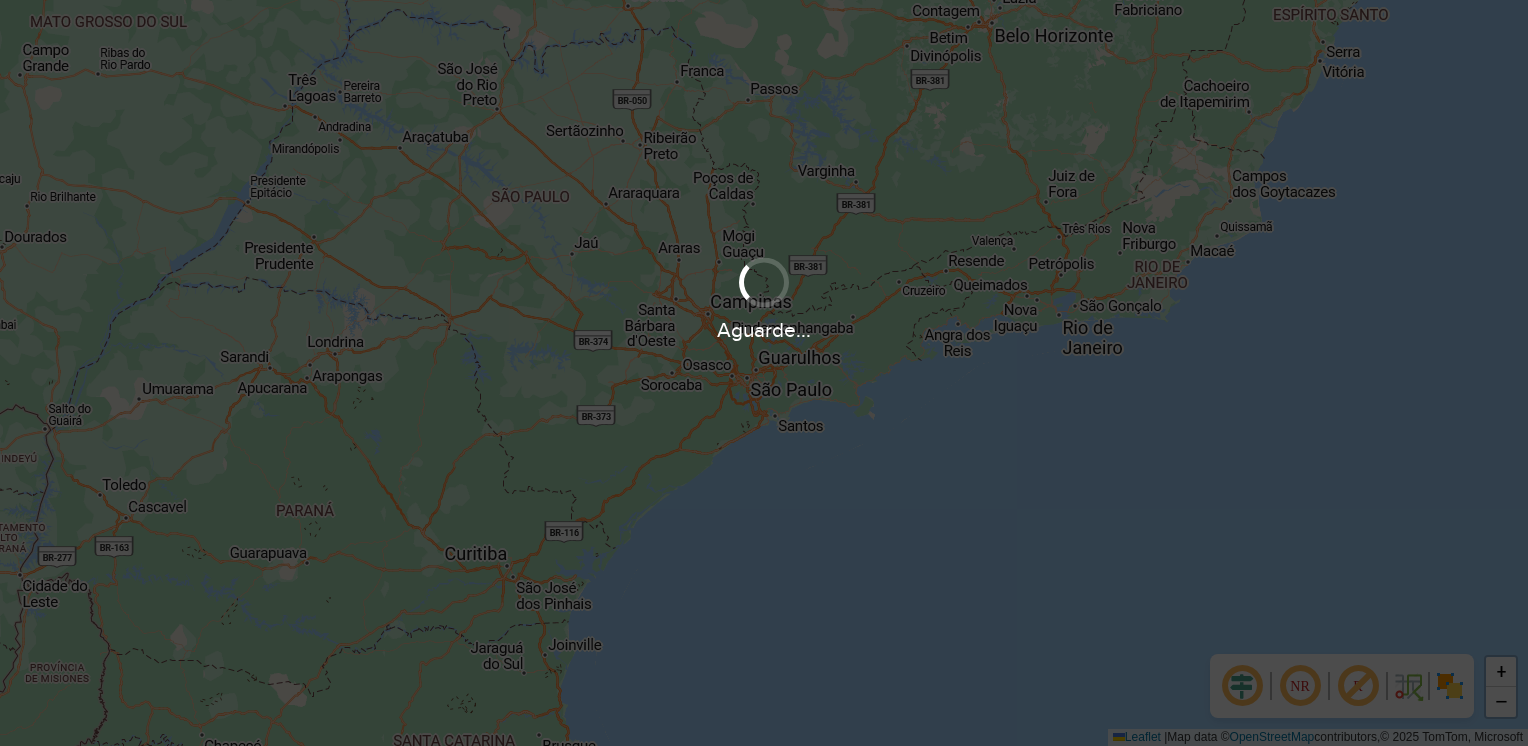 scroll, scrollTop: 0, scrollLeft: 0, axis: both 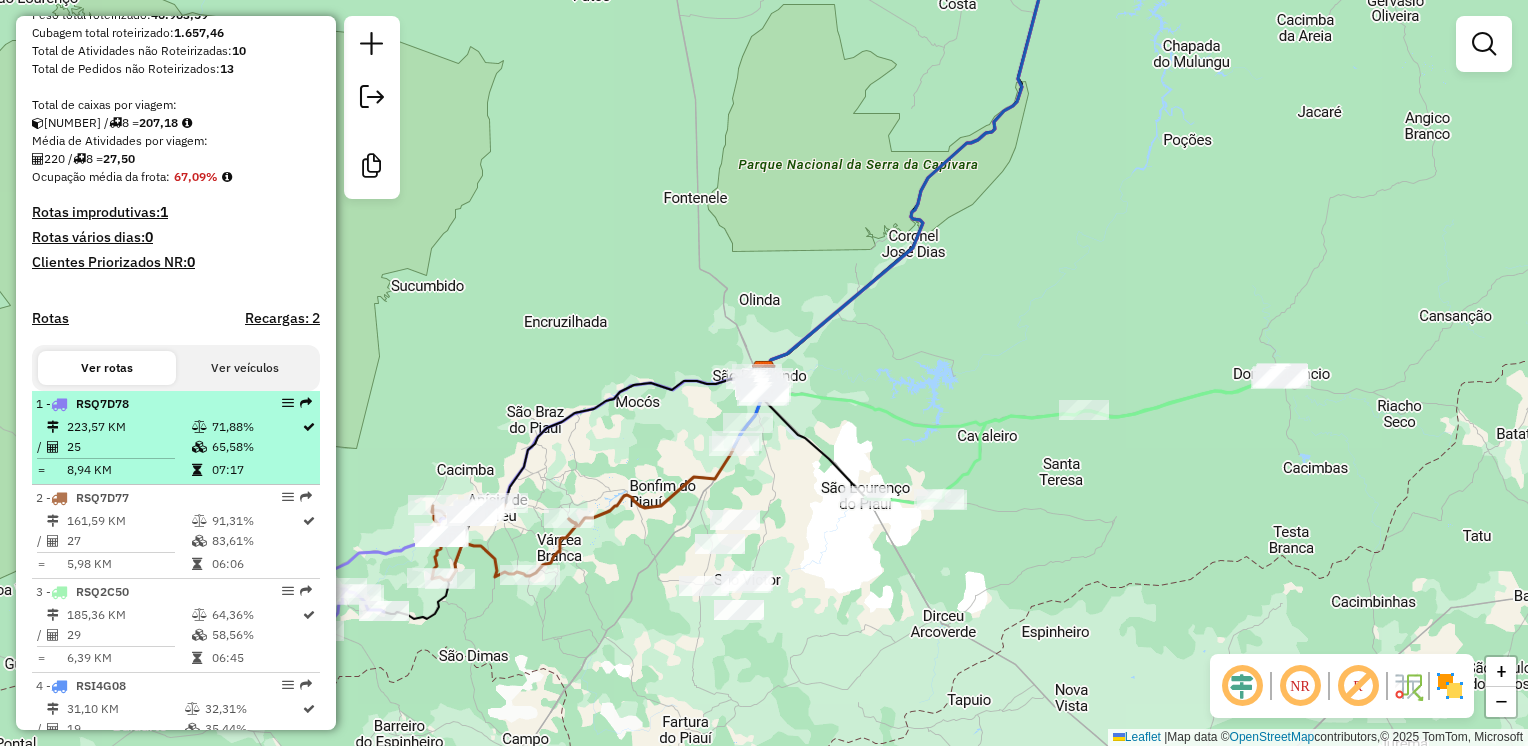 click at bounding box center (199, 427) 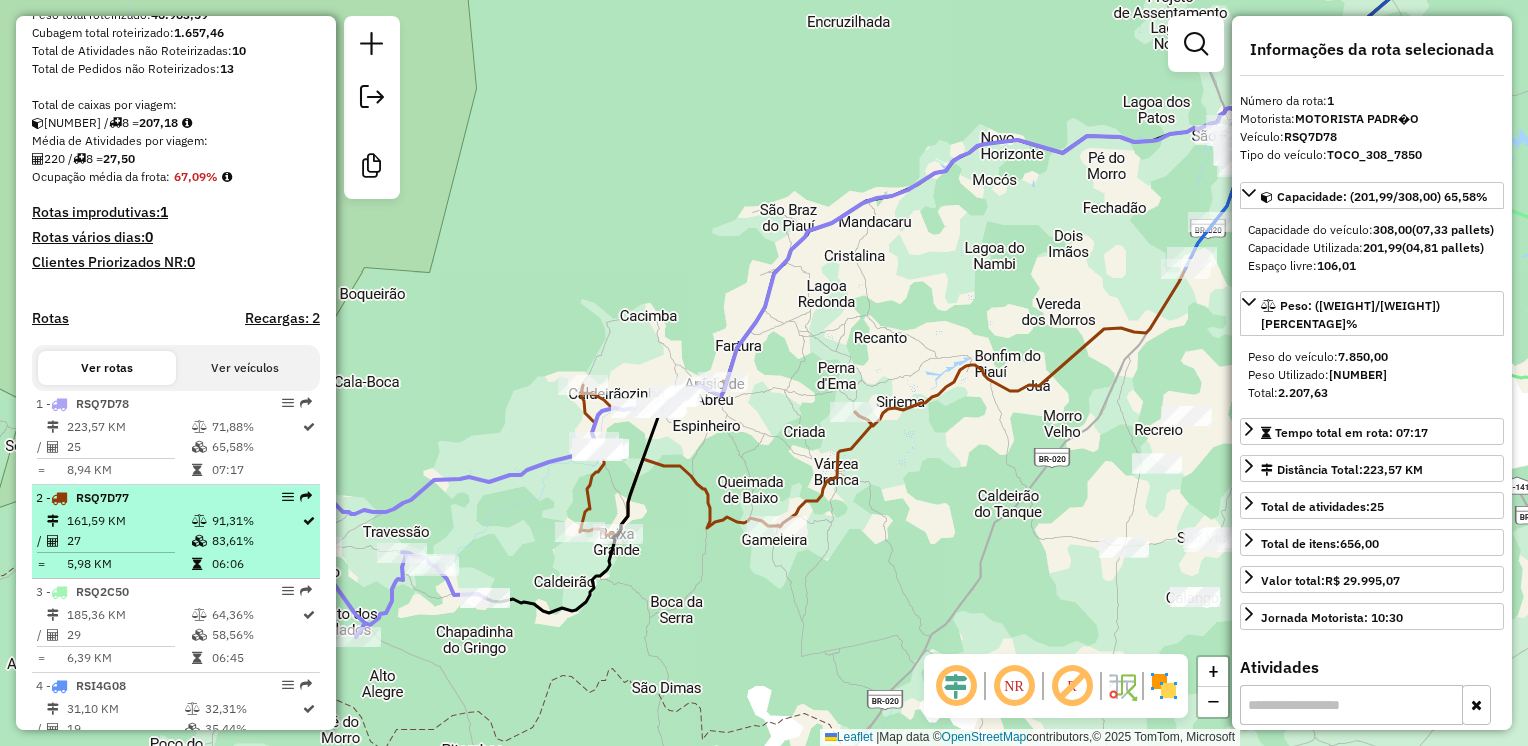 click on "27" at bounding box center (128, 541) 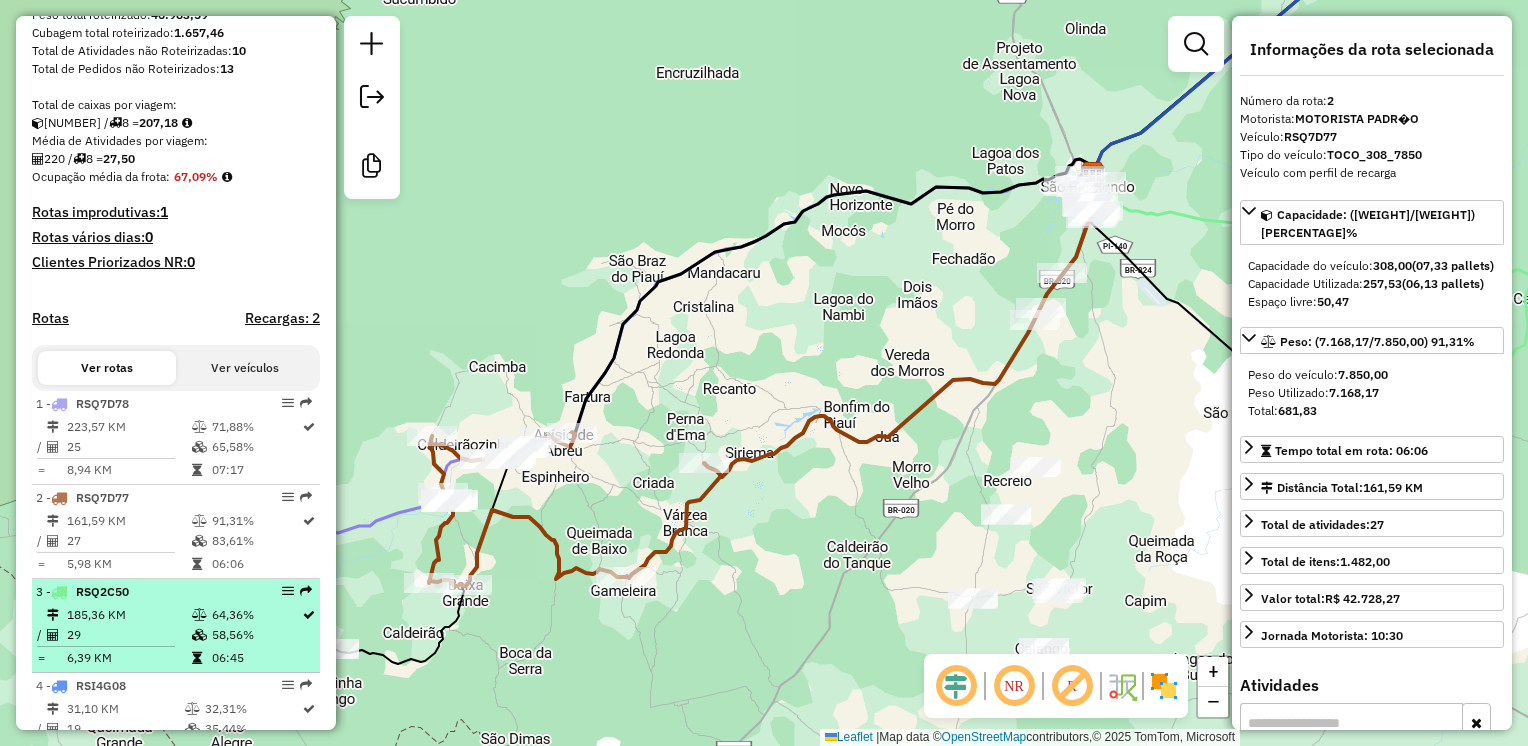 click on "185,36 KM" at bounding box center [128, 615] 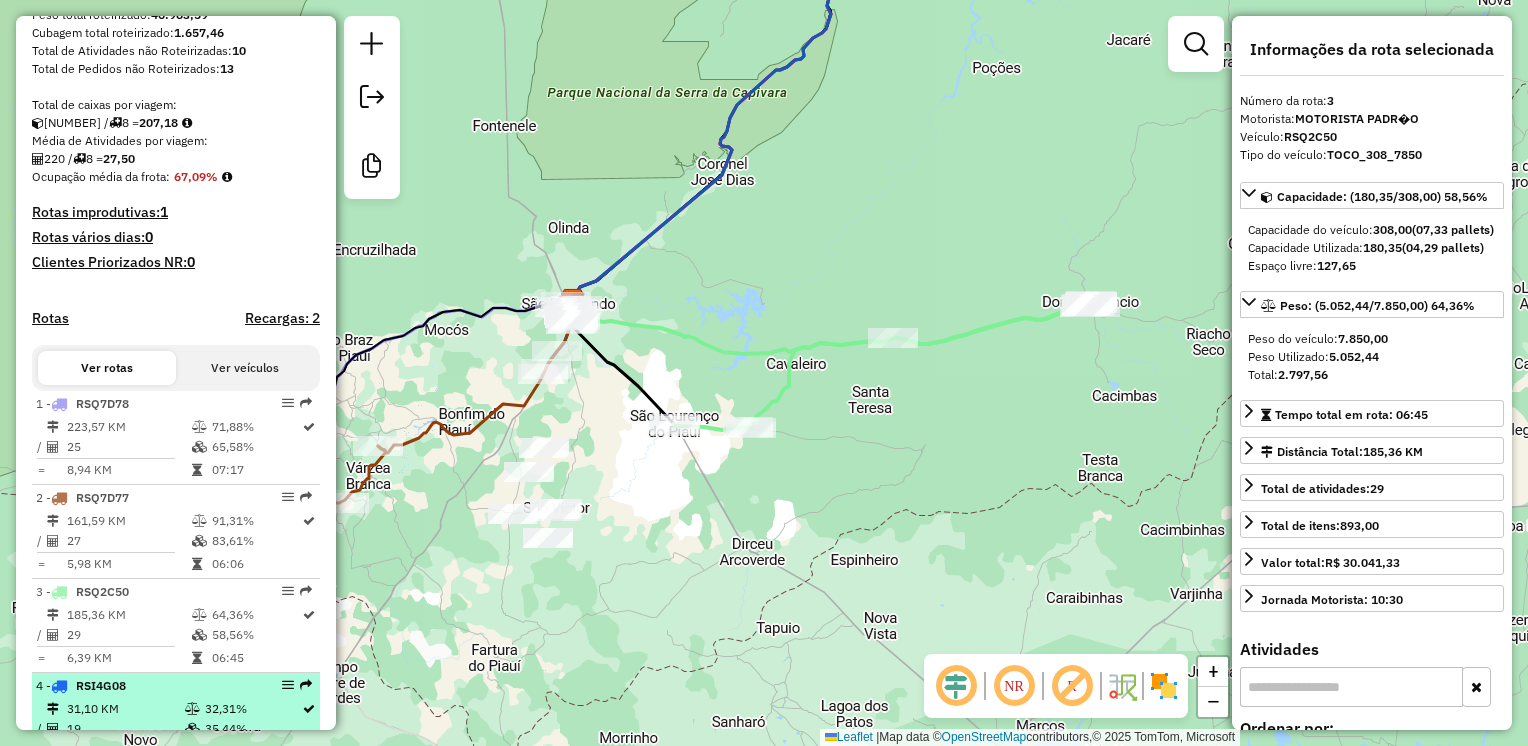 click on "4 -       [PLATE]" at bounding box center [142, 686] 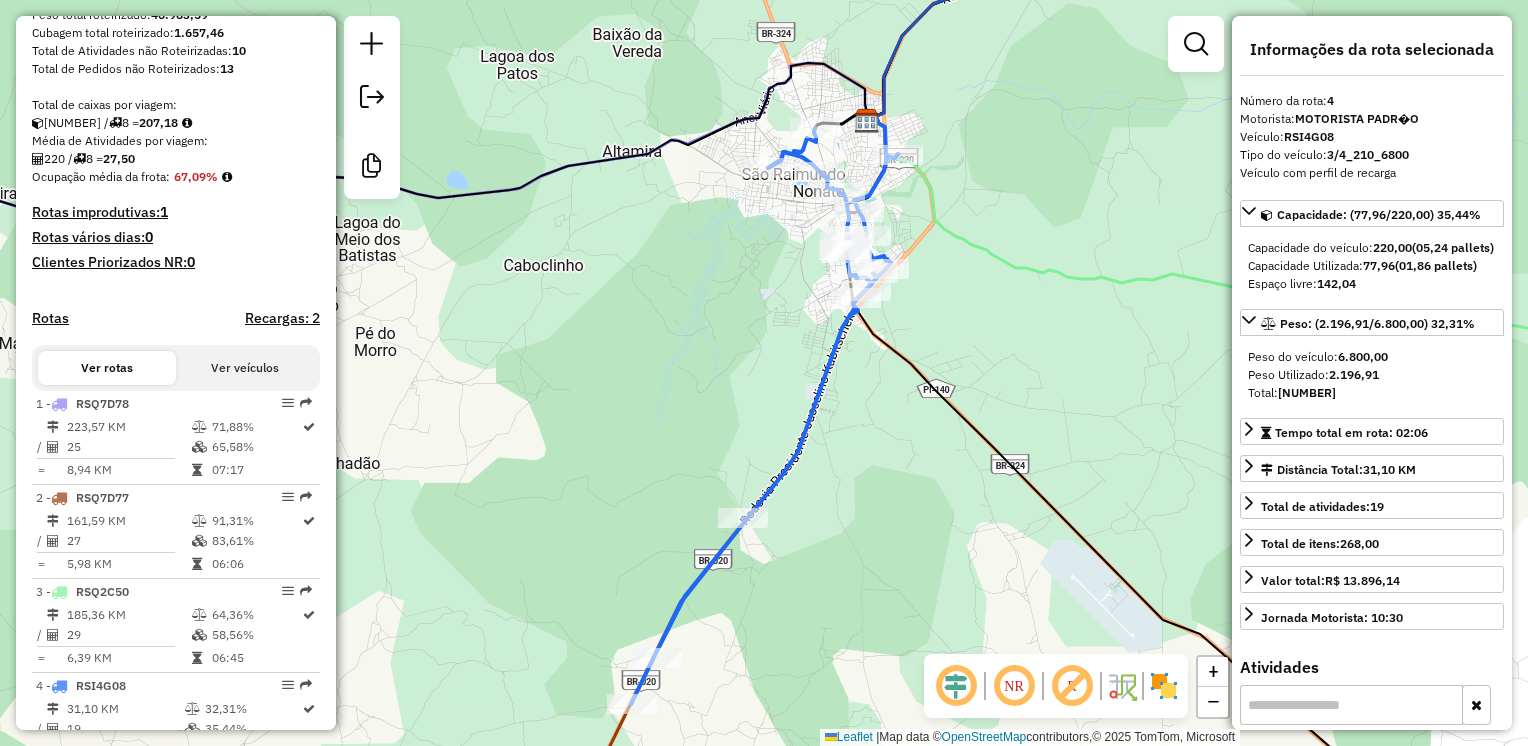 drag, startPoint x: 336, startPoint y: 347, endPoint x: 342, endPoint y: 362, distance: 16.155495 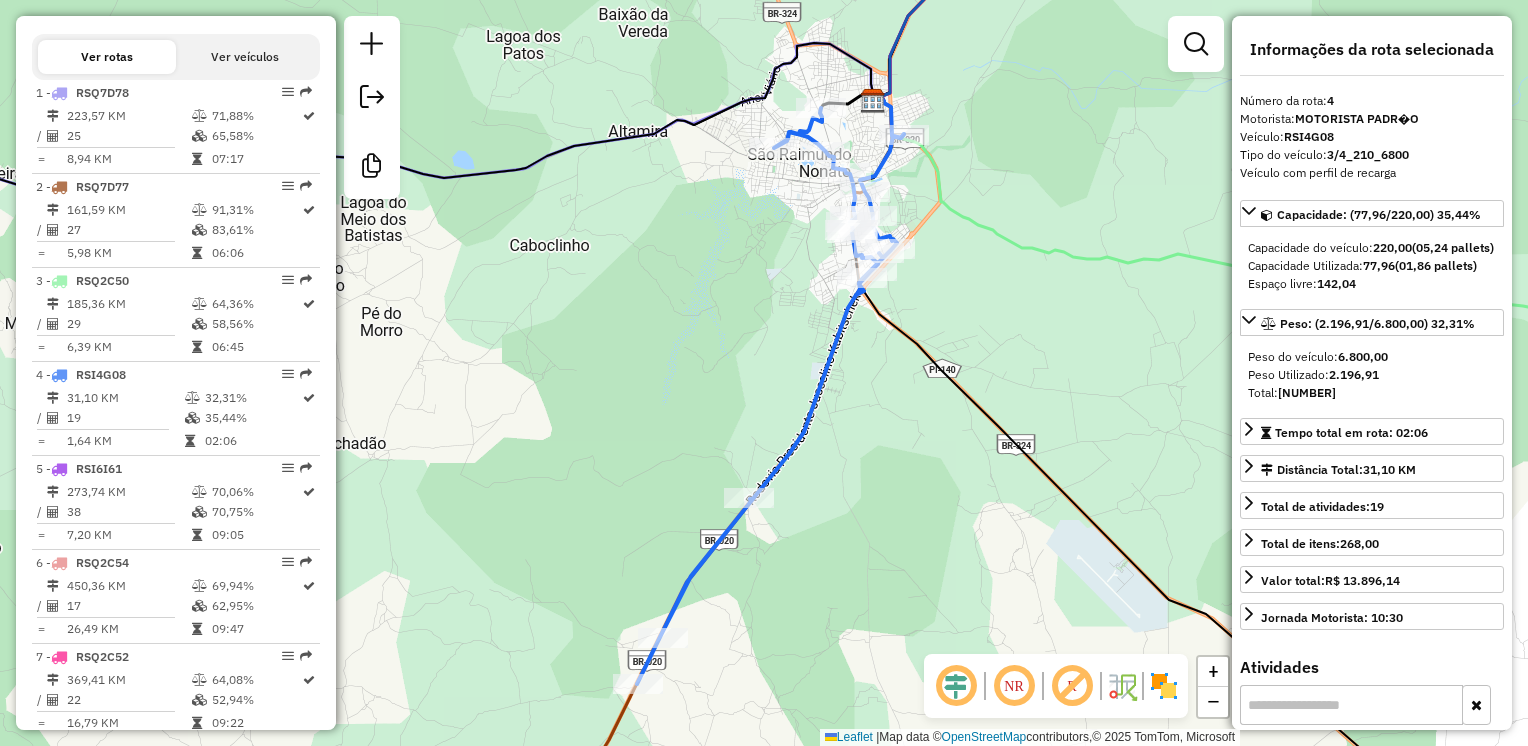 scroll, scrollTop: 726, scrollLeft: 0, axis: vertical 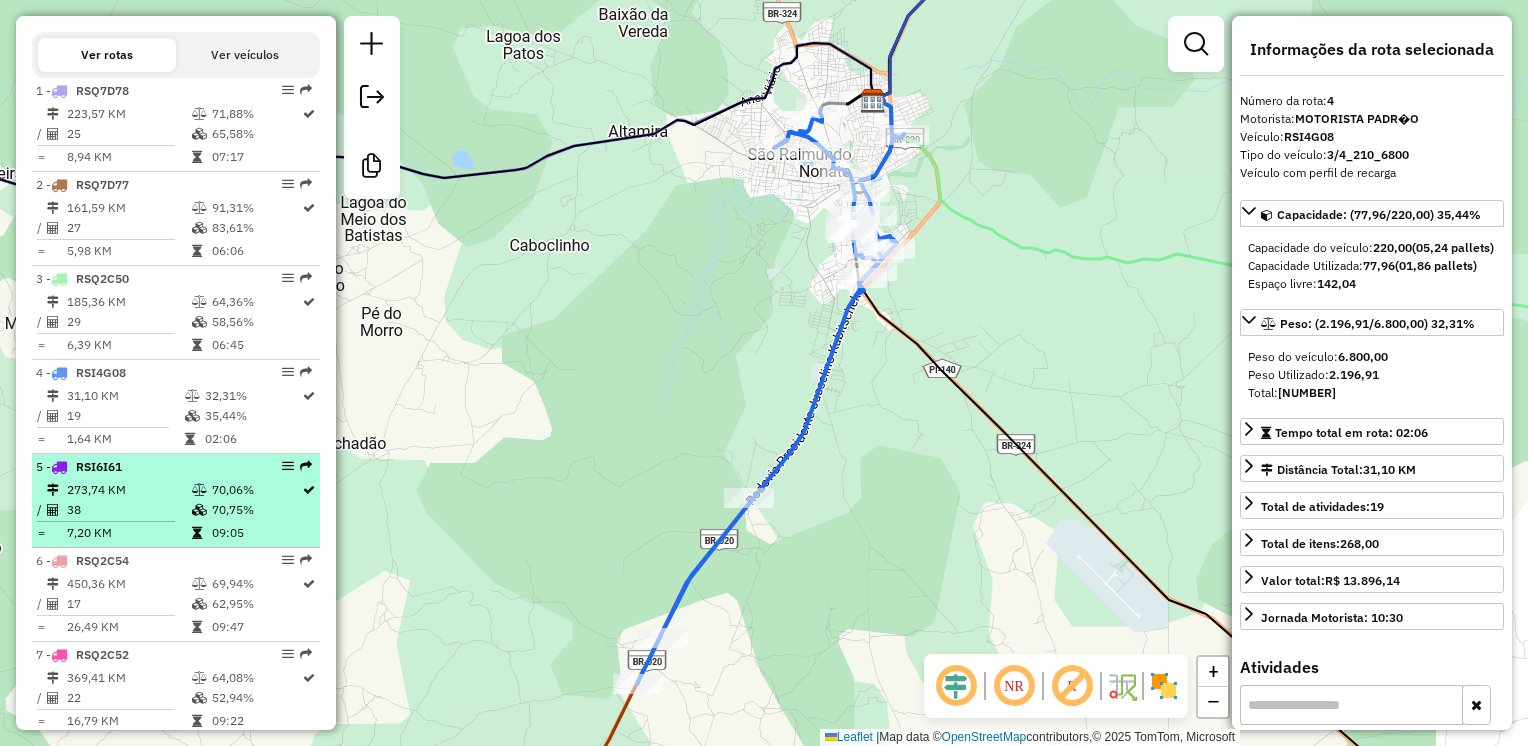 click on "38" at bounding box center (128, 510) 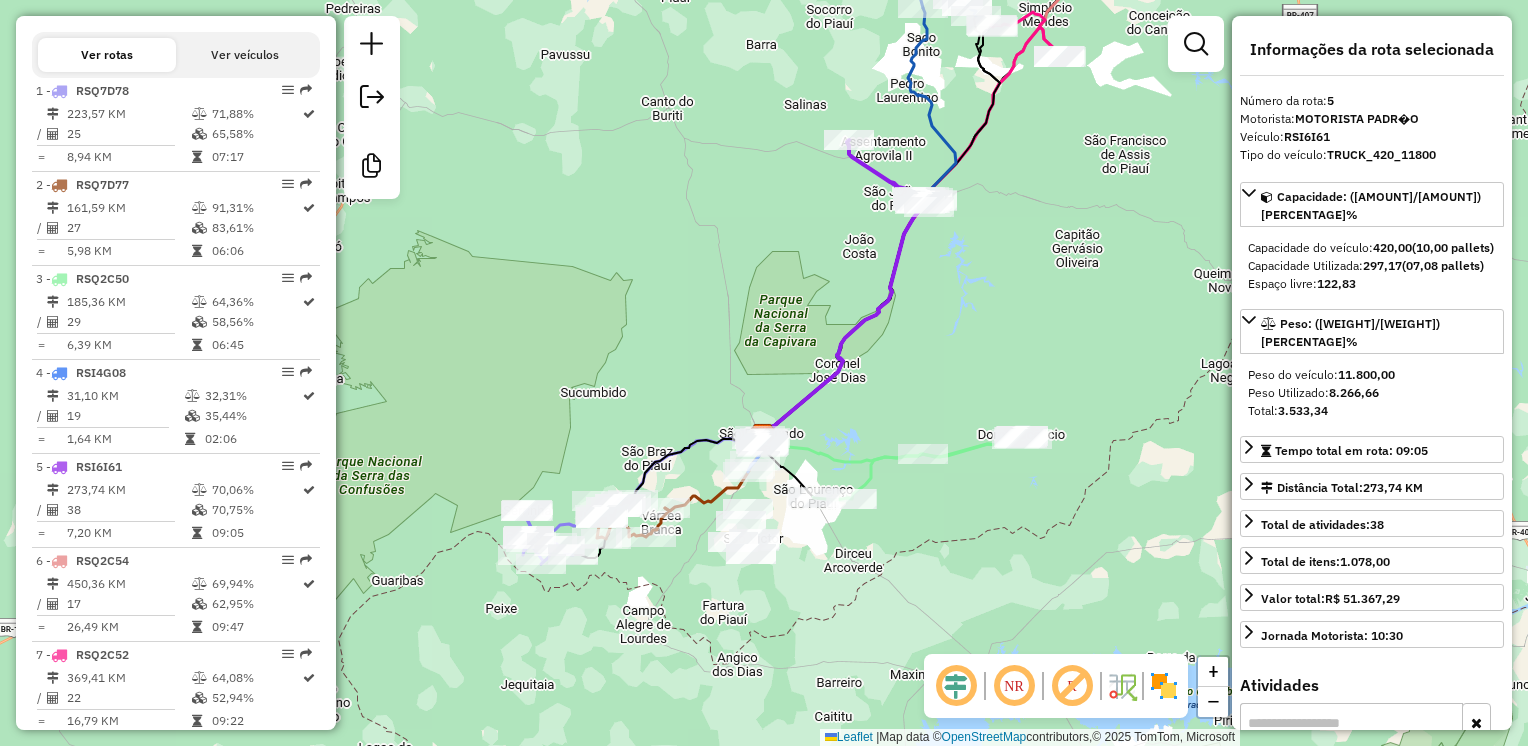drag, startPoint x: 329, startPoint y: 382, endPoint x: 334, endPoint y: 437, distance: 55.226807 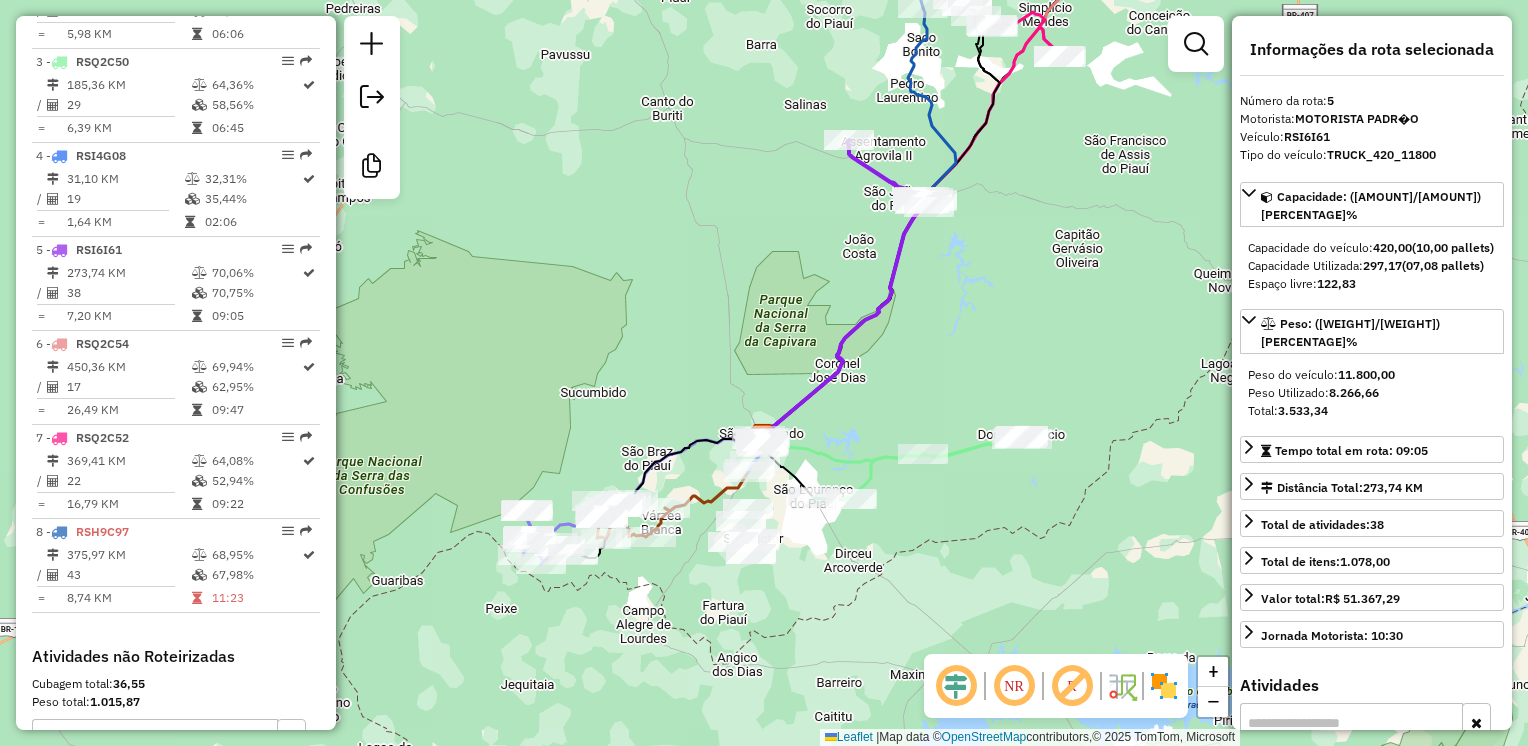 scroll, scrollTop: 945, scrollLeft: 0, axis: vertical 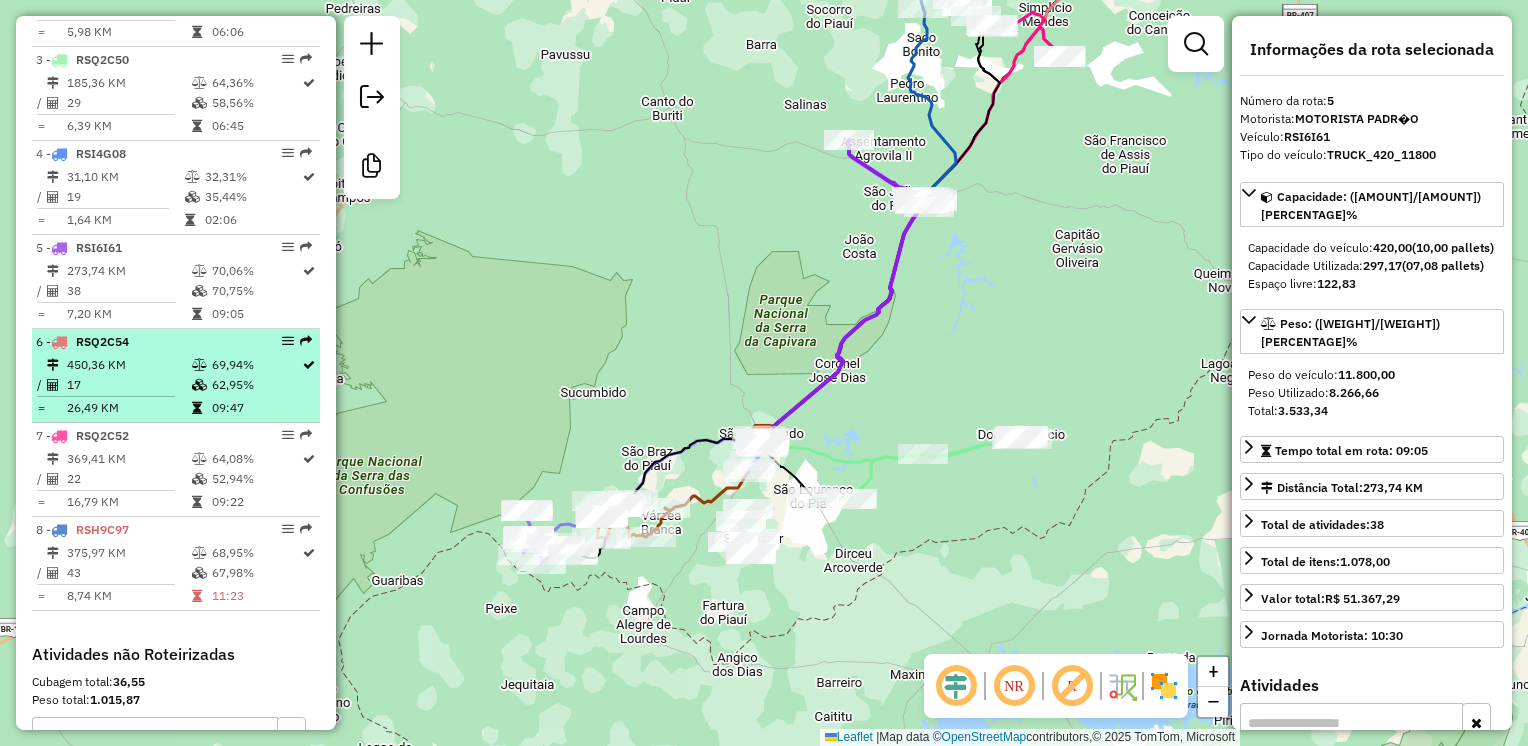 click on "17" at bounding box center [128, 385] 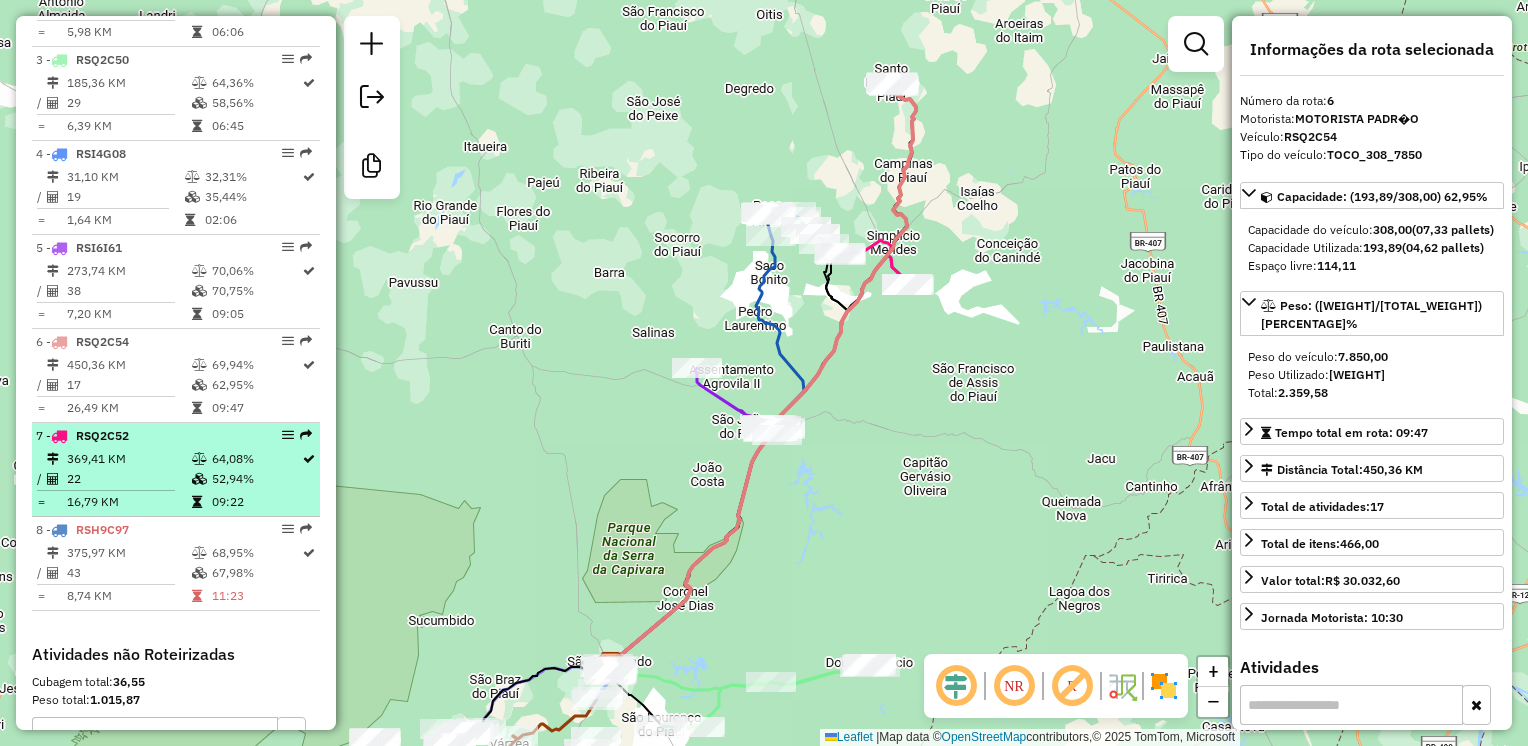 click on "369,41 KM" at bounding box center [128, 459] 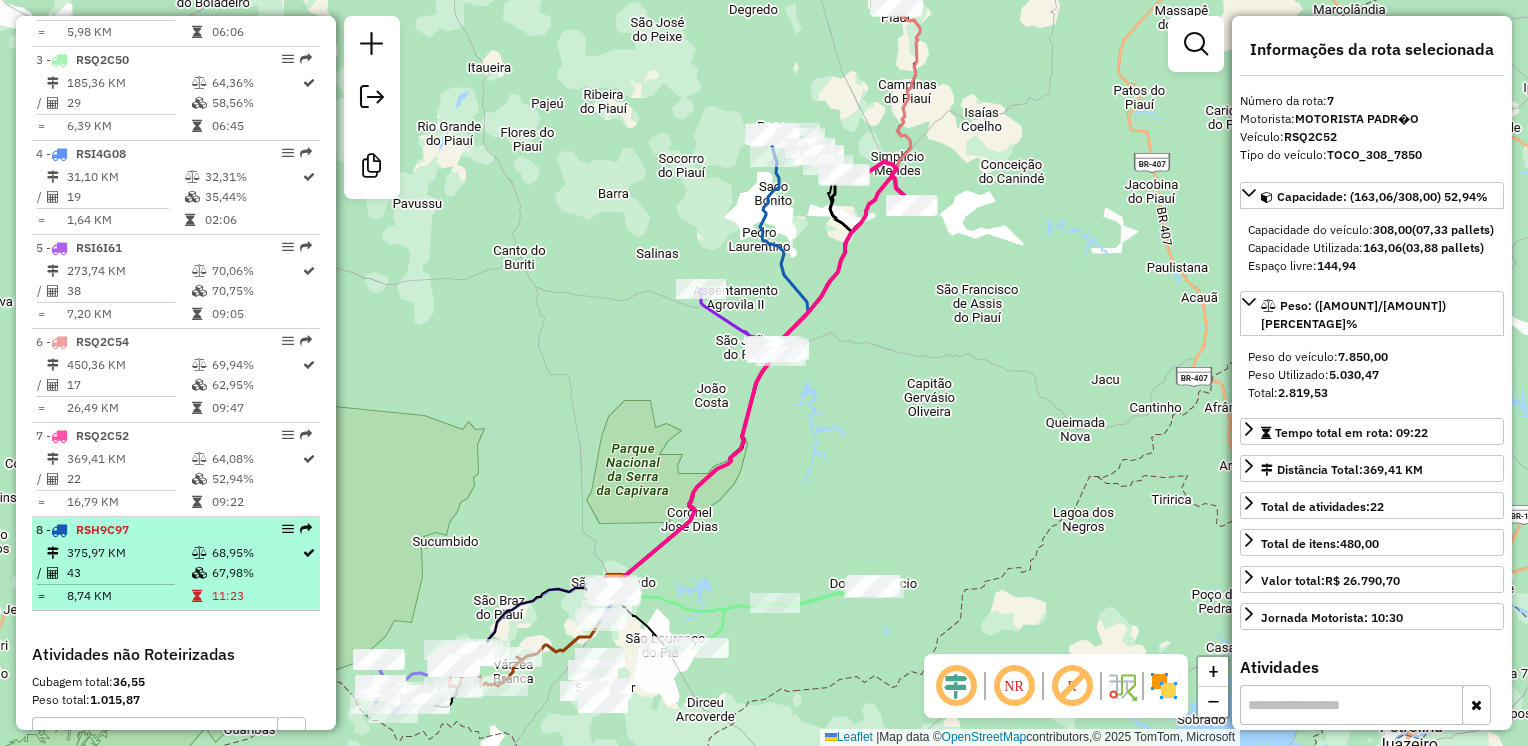 click on "375,97 KM" at bounding box center (128, 553) 